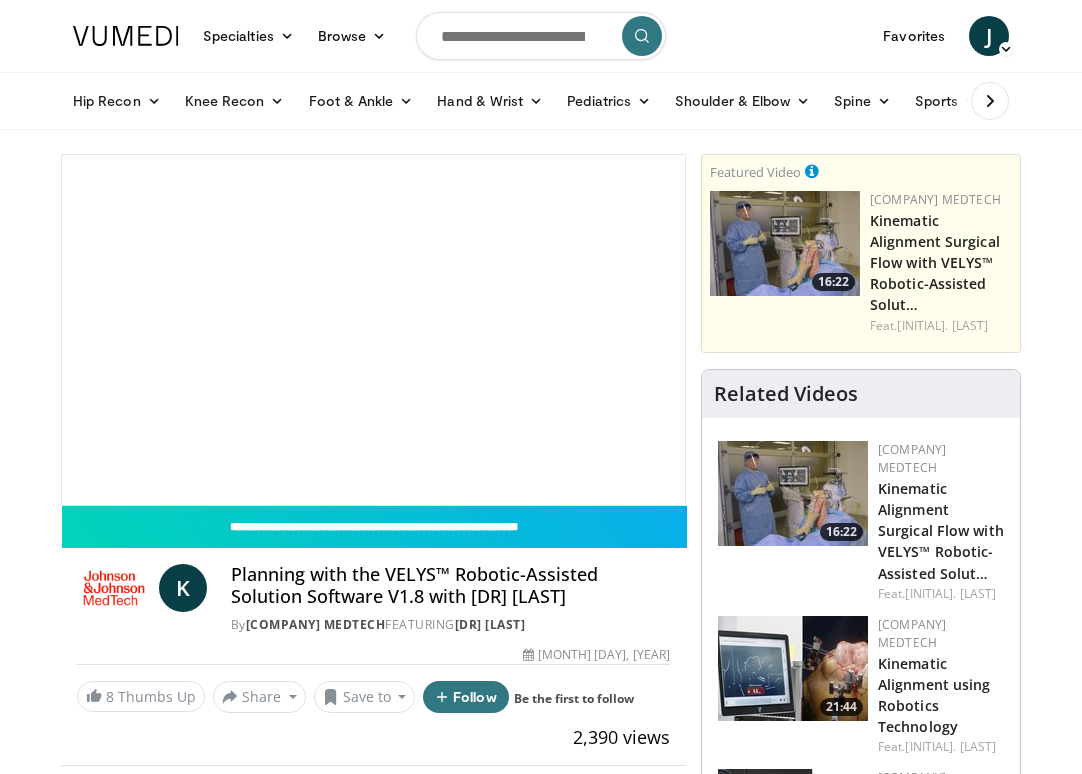 scroll, scrollTop: 0, scrollLeft: 0, axis: both 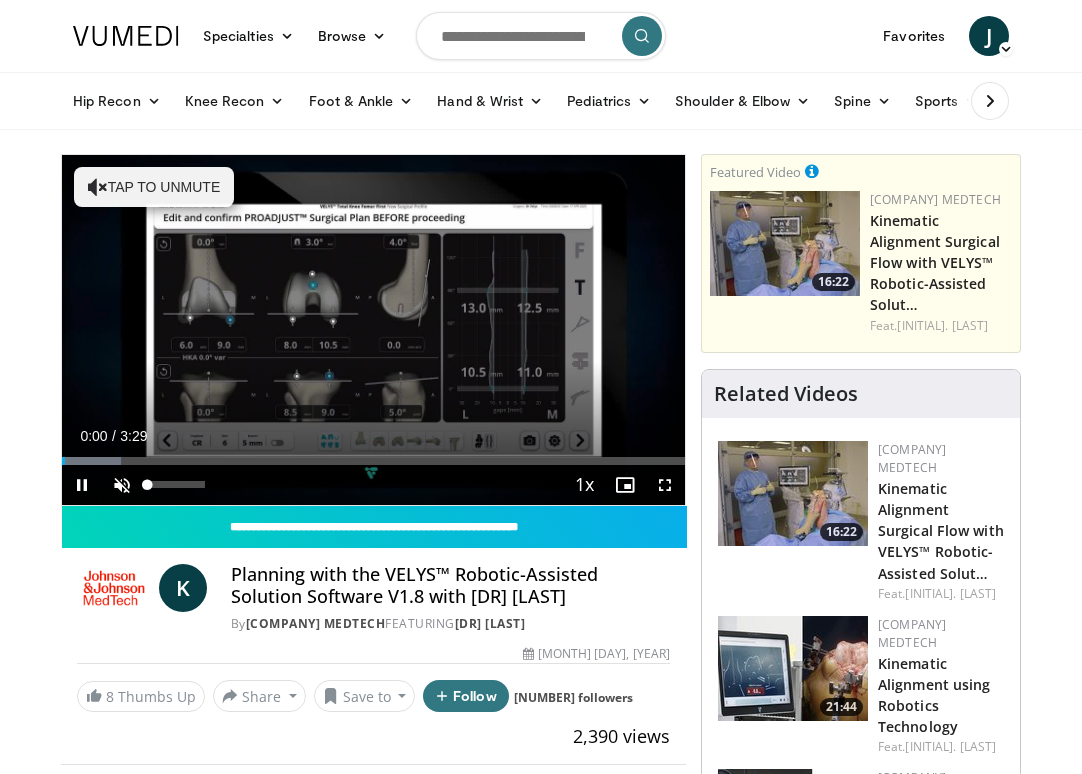 click at bounding box center (122, 485) 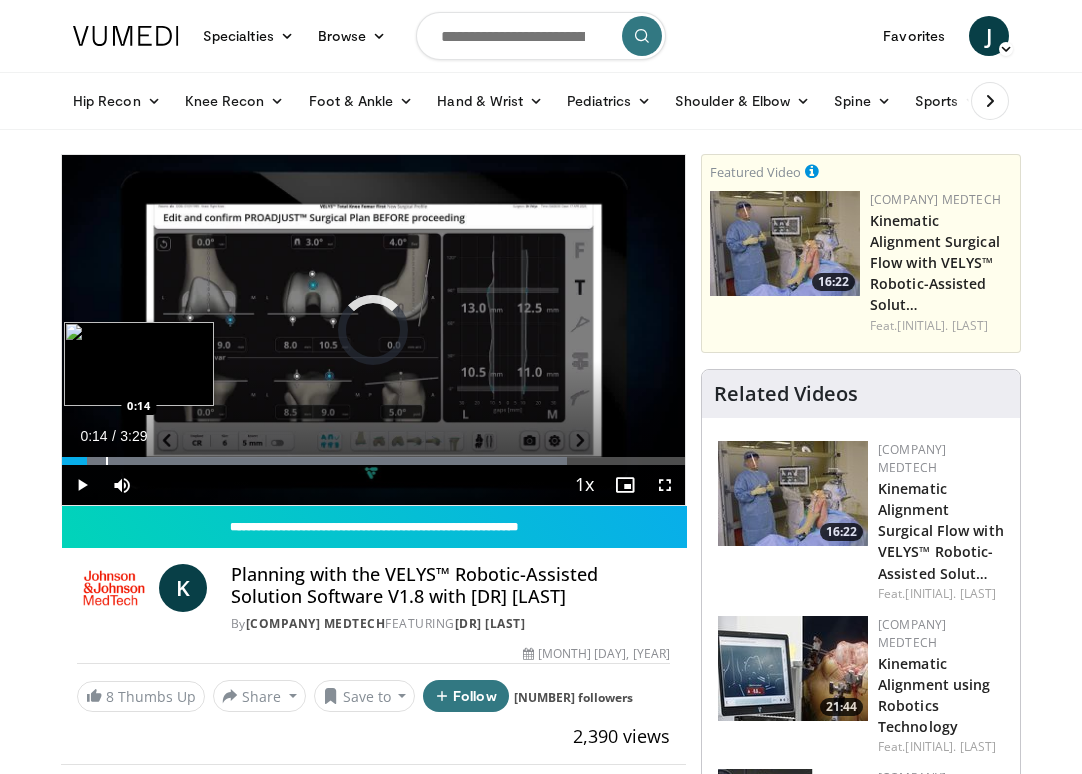 click at bounding box center [107, 461] 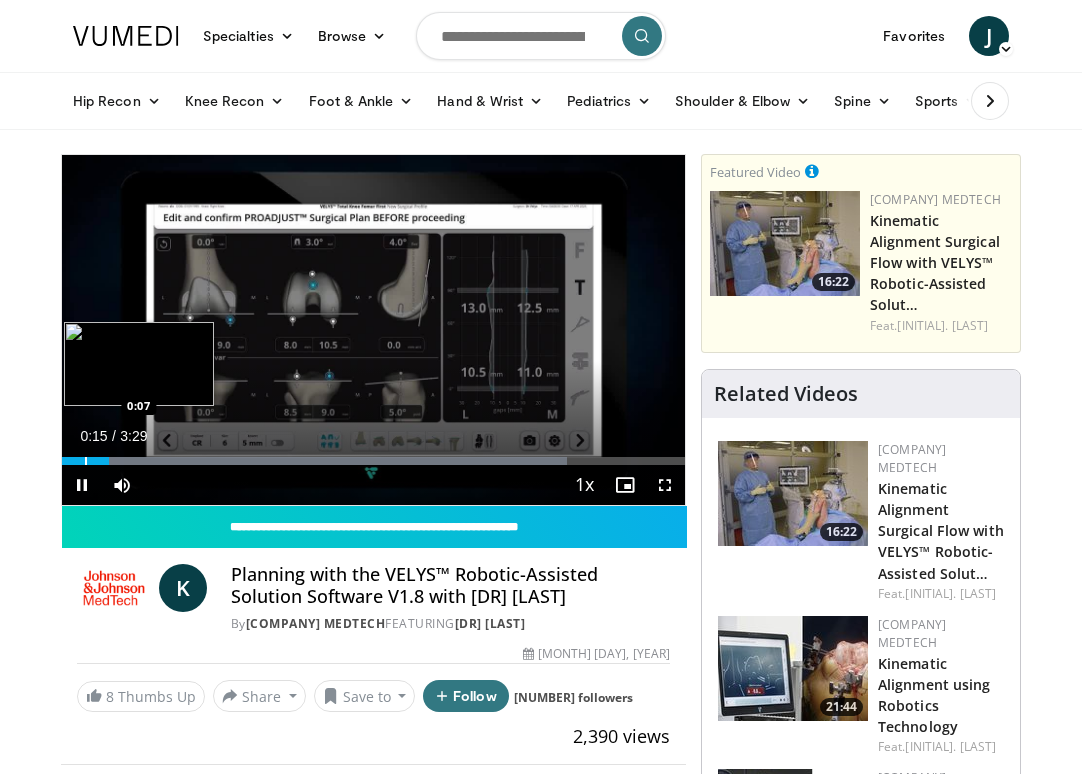 click at bounding box center (86, 461) 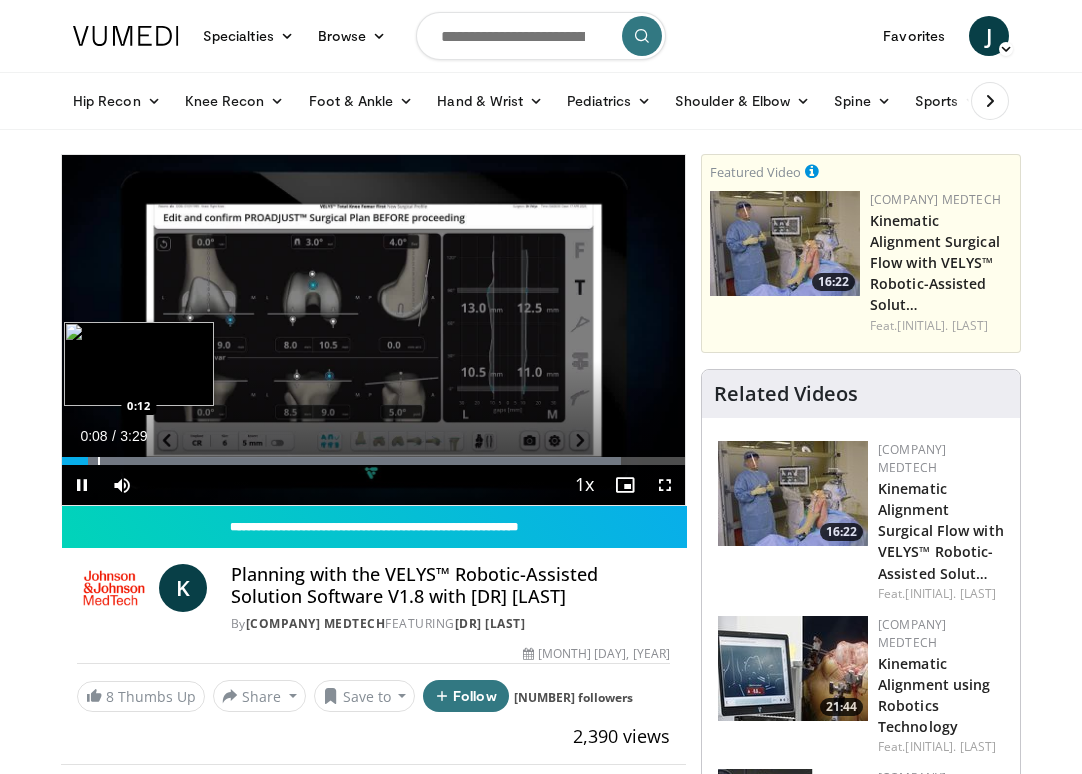 click at bounding box center [99, 461] 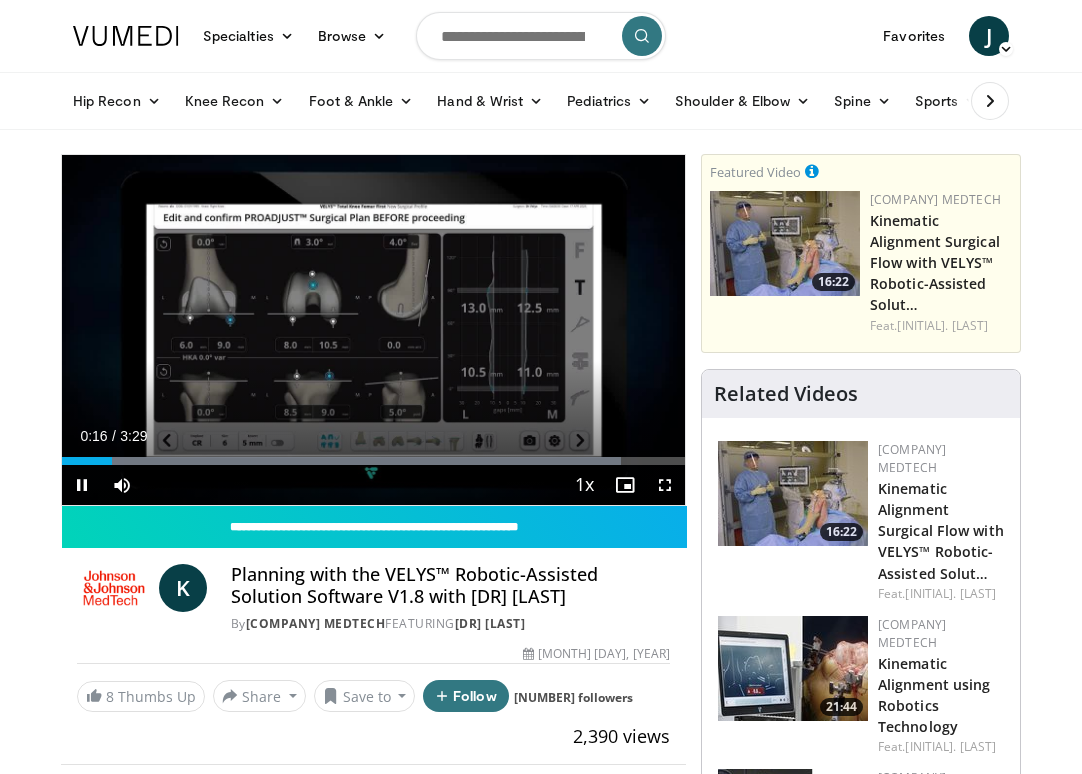 click at bounding box center (82, 485) 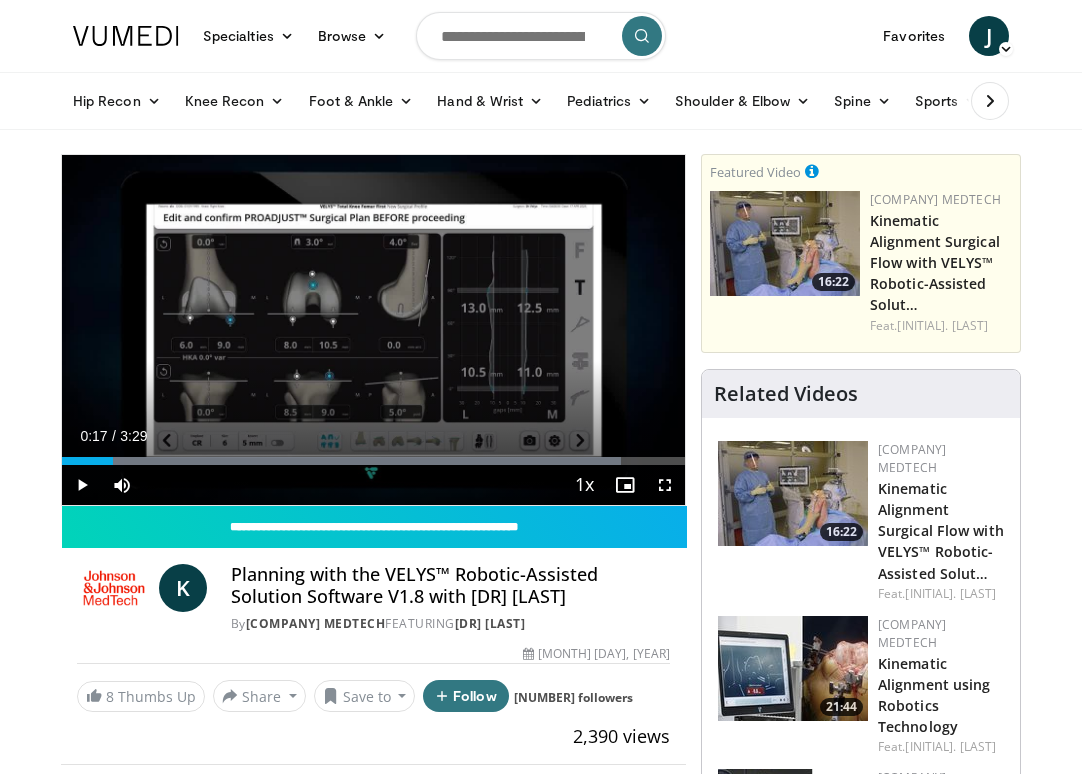 click at bounding box center [82, 485] 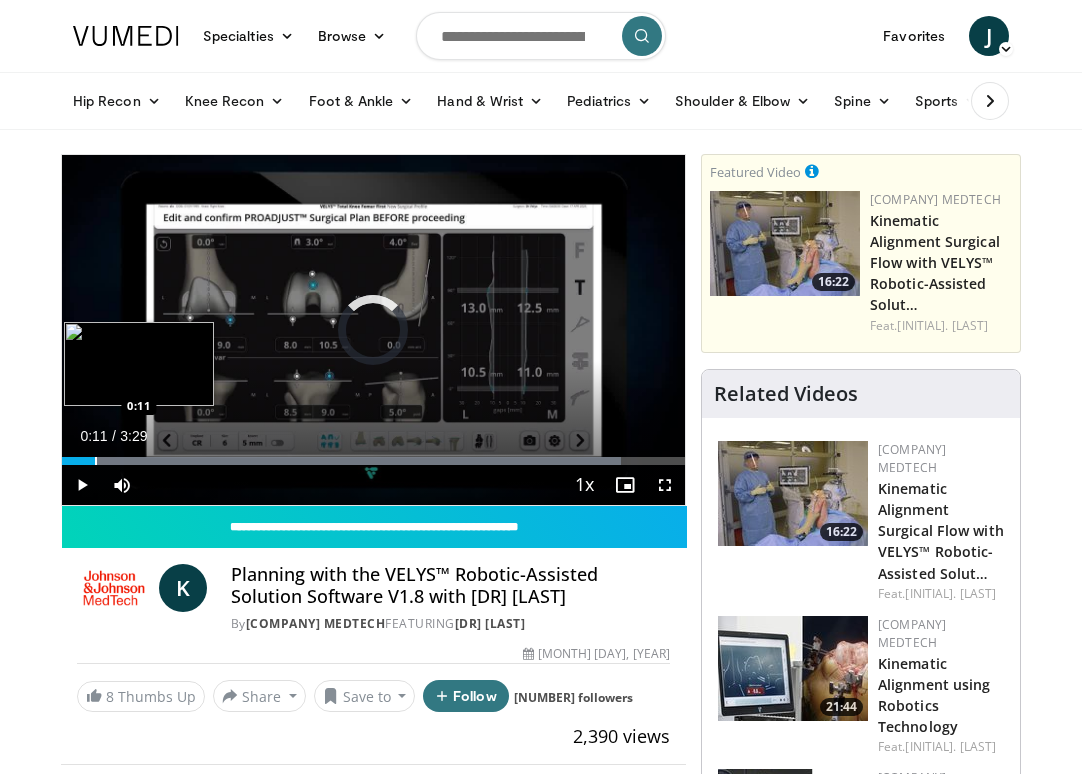 click at bounding box center [96, 461] 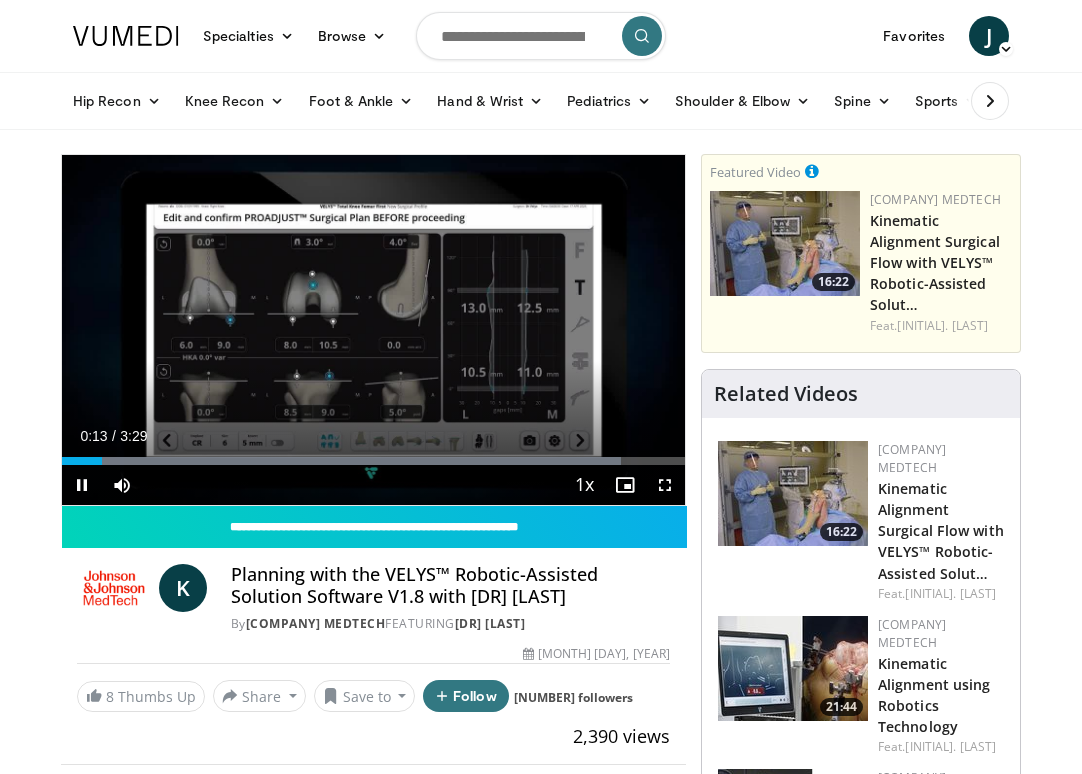 click at bounding box center (82, 485) 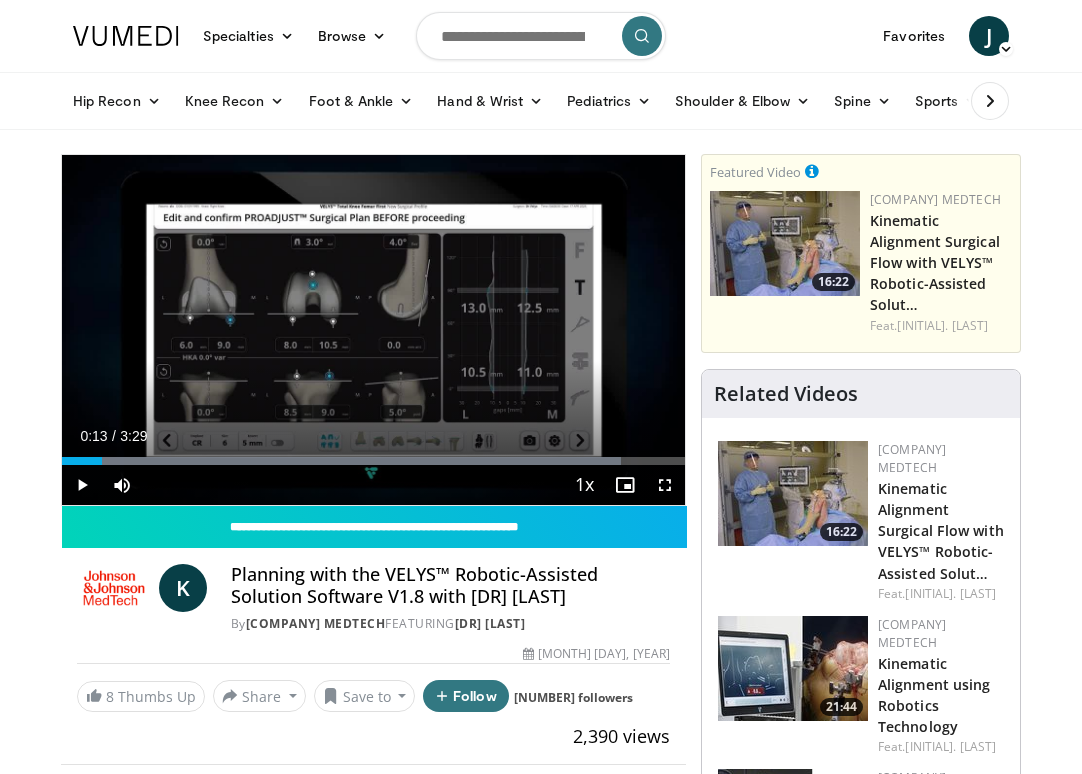 click at bounding box center [82, 485] 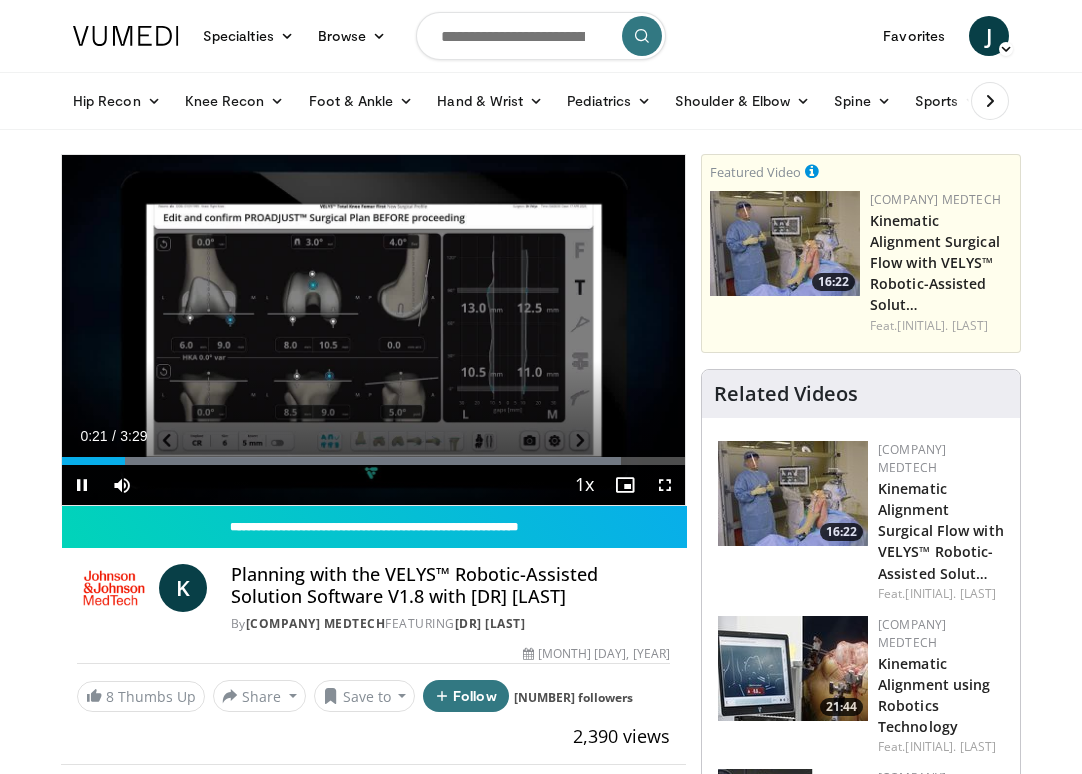 click at bounding box center (82, 485) 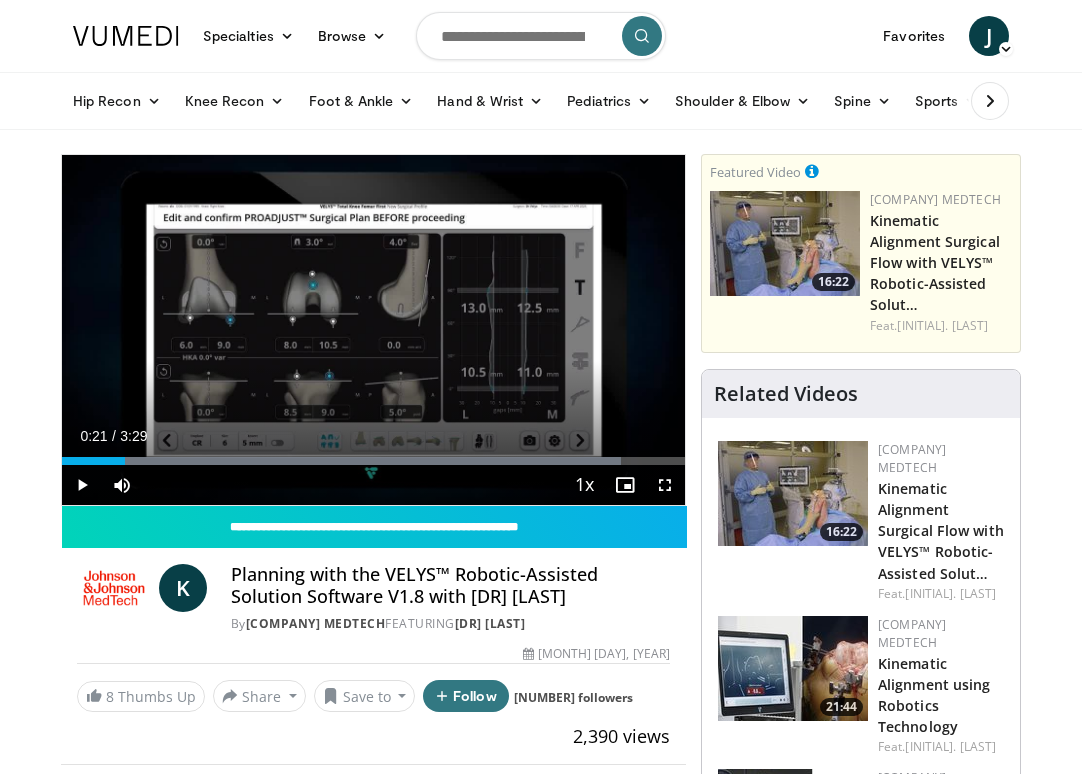 click at bounding box center (82, 485) 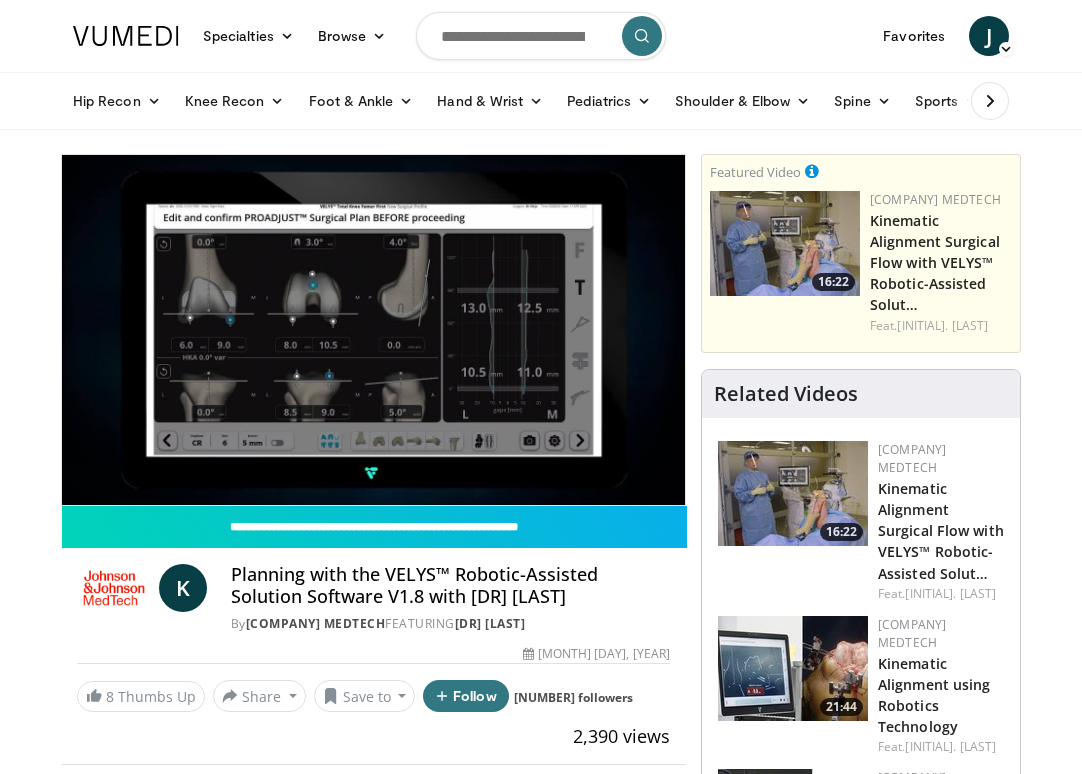 click on "10 seconds
Tap to unmute" at bounding box center (373, 330) 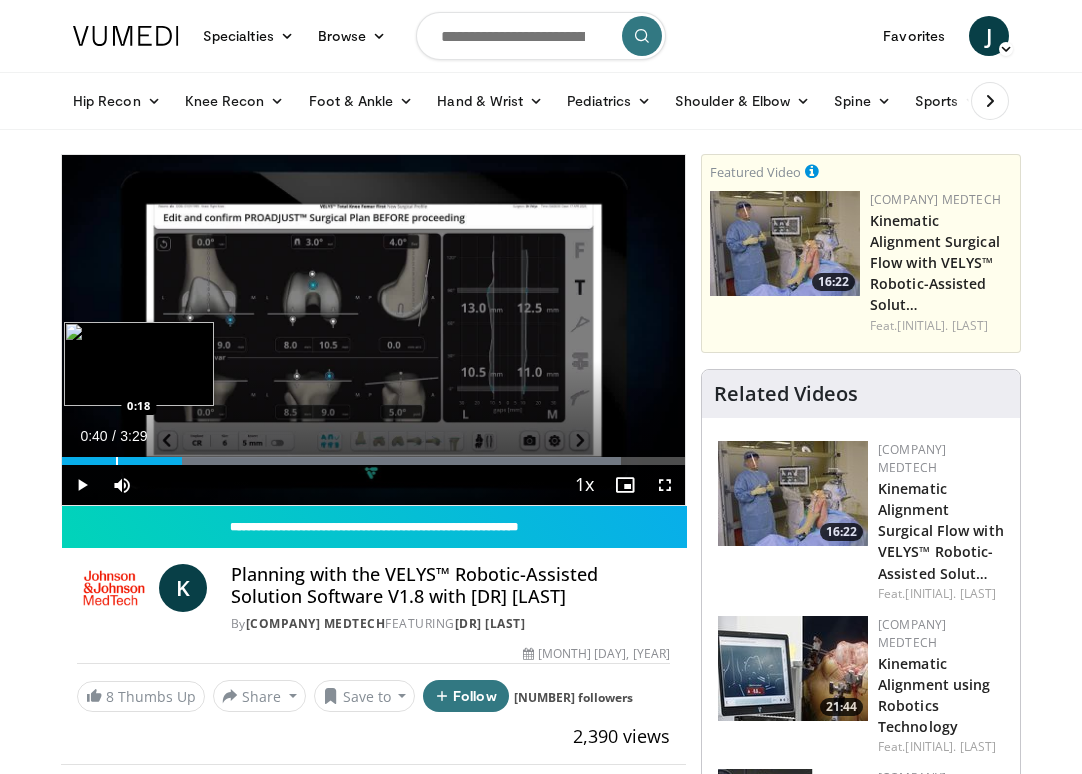 click on "0:40" at bounding box center [122, 461] 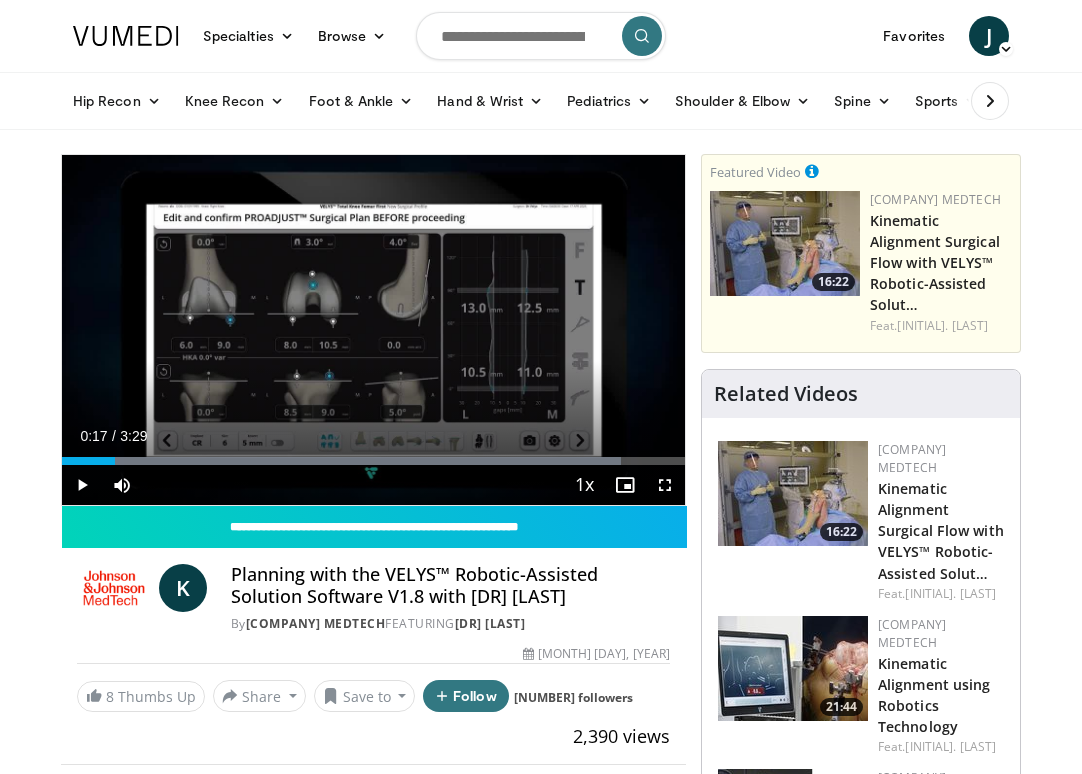 click at bounding box center [82, 485] 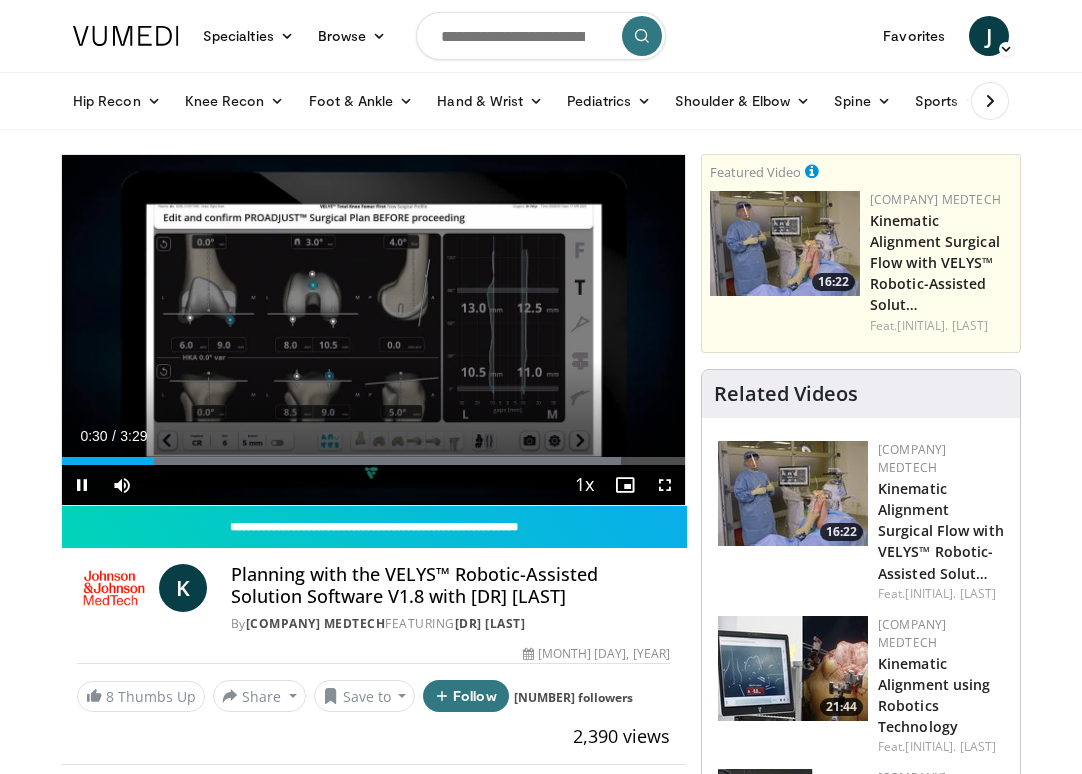 click at bounding box center (665, 485) 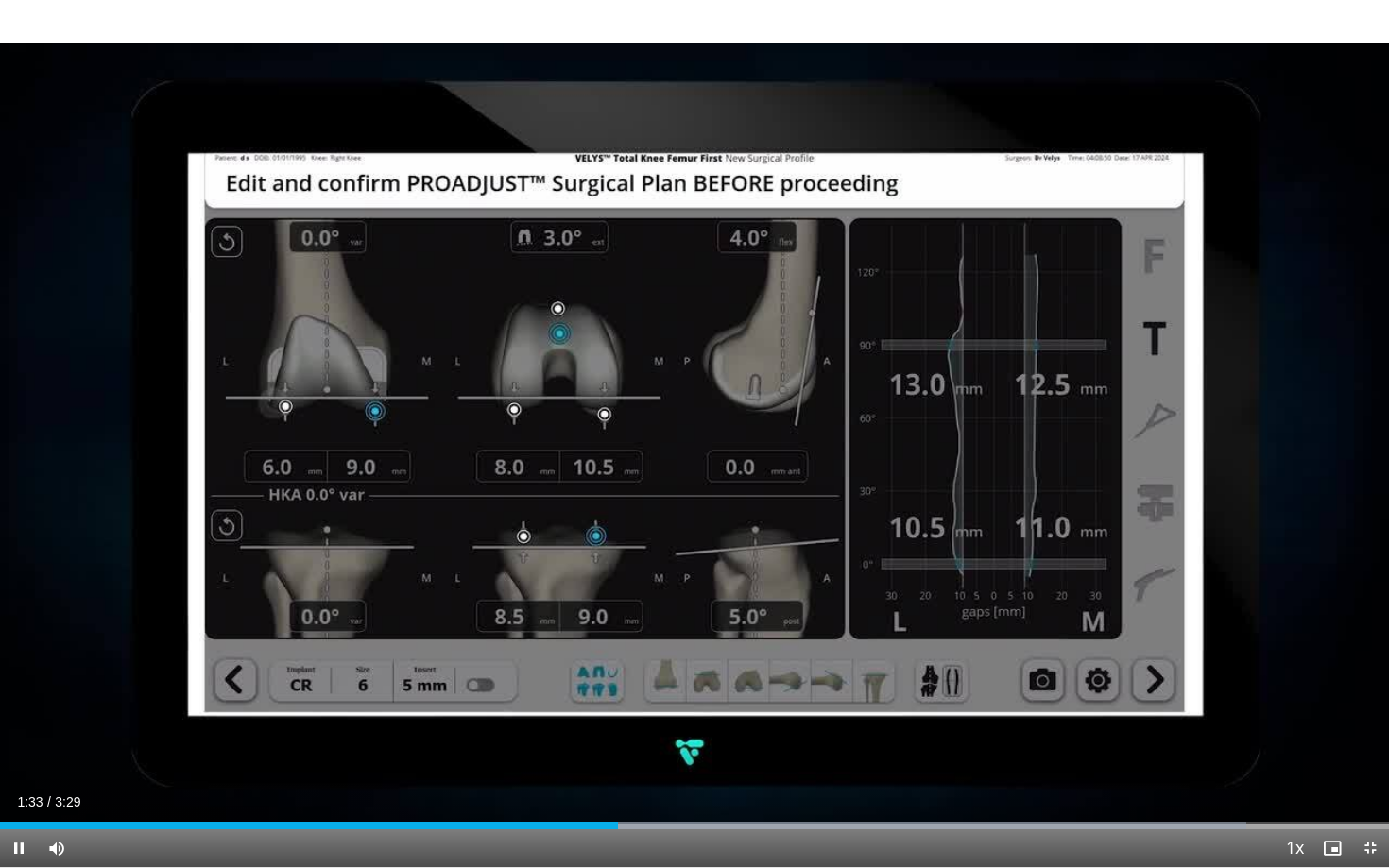 click at bounding box center [19, 848] 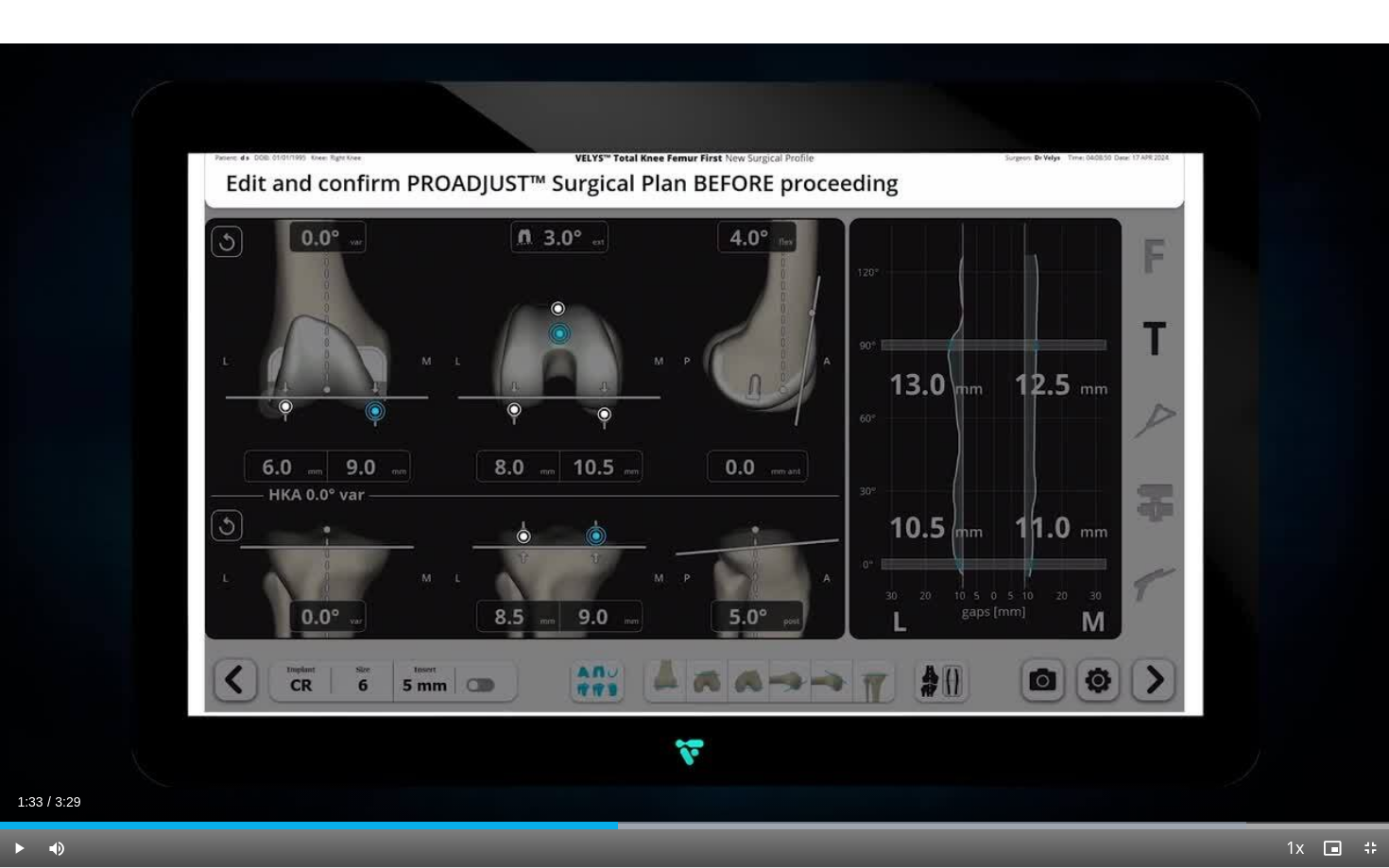 click at bounding box center [19, 848] 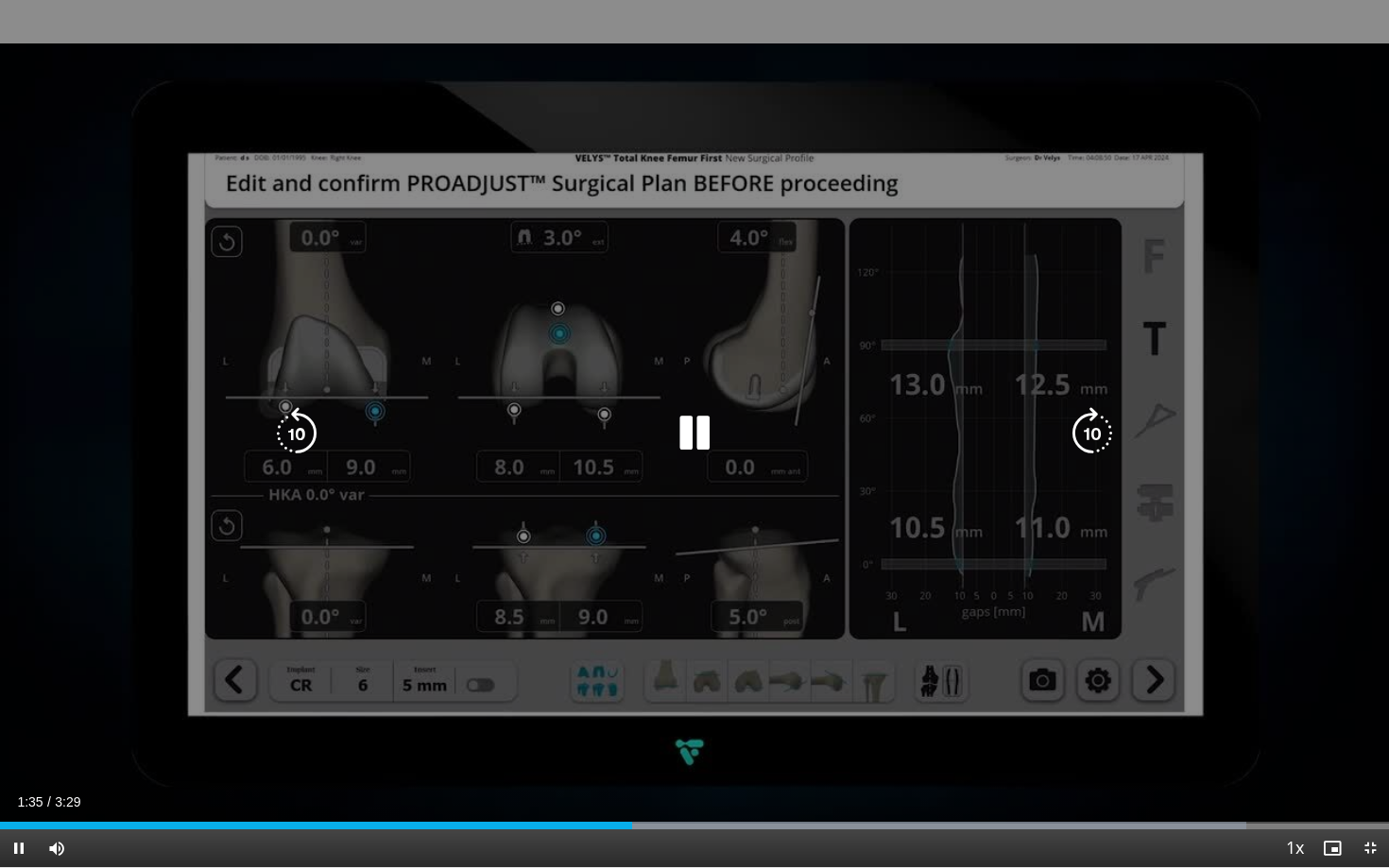 click at bounding box center (19, 848) 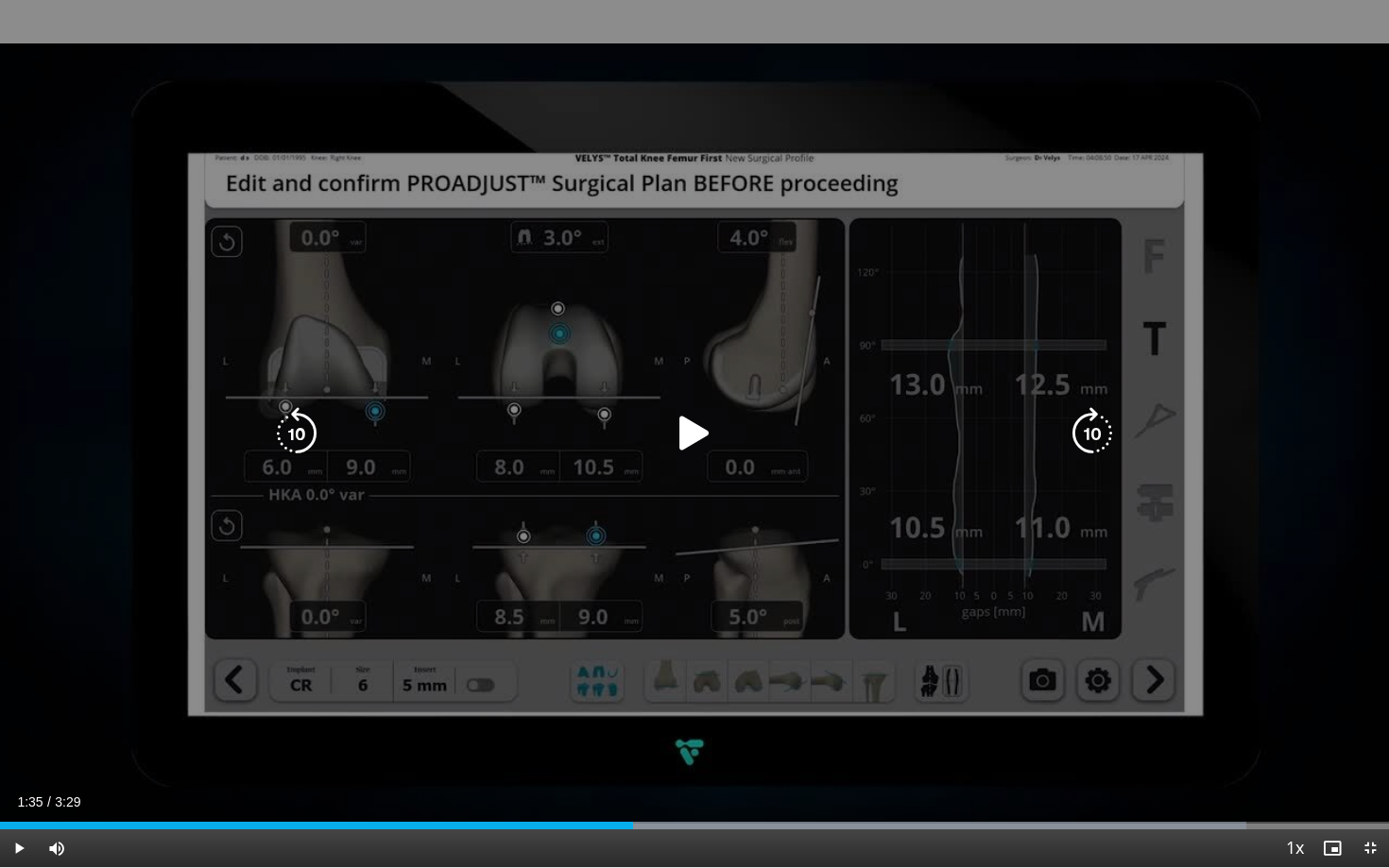 click at bounding box center (19, 848) 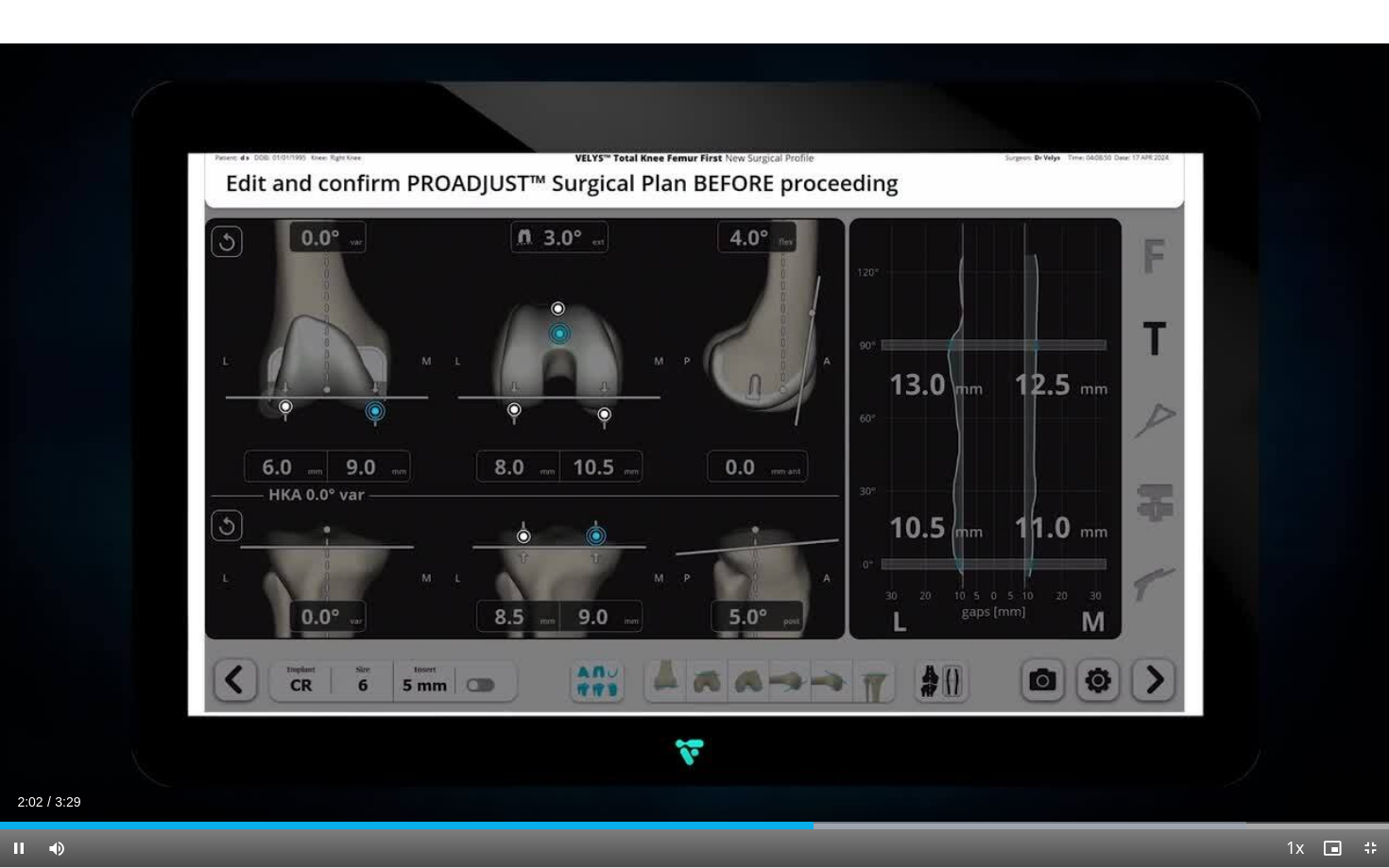 click at bounding box center [19, 848] 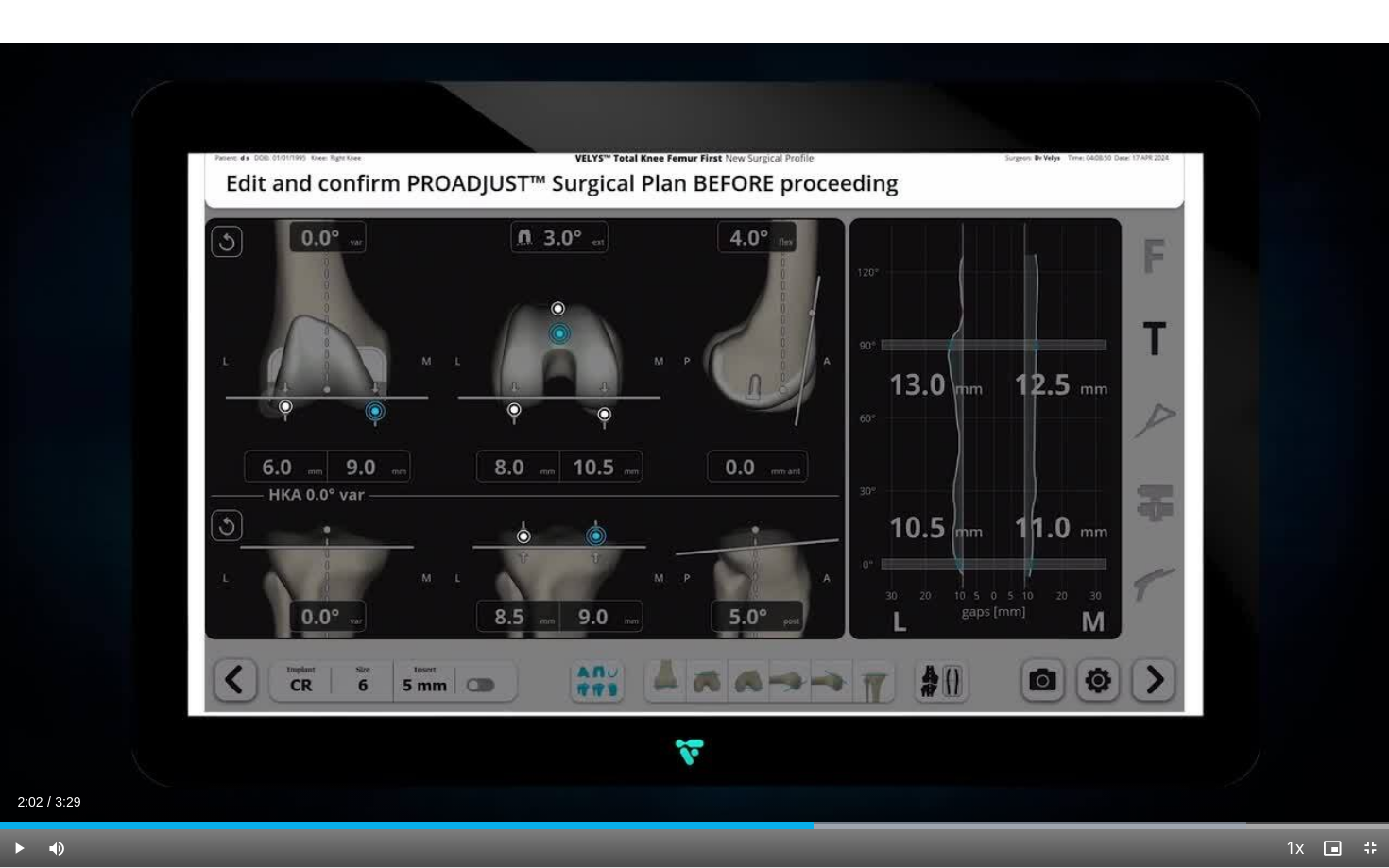 click at bounding box center (19, 848) 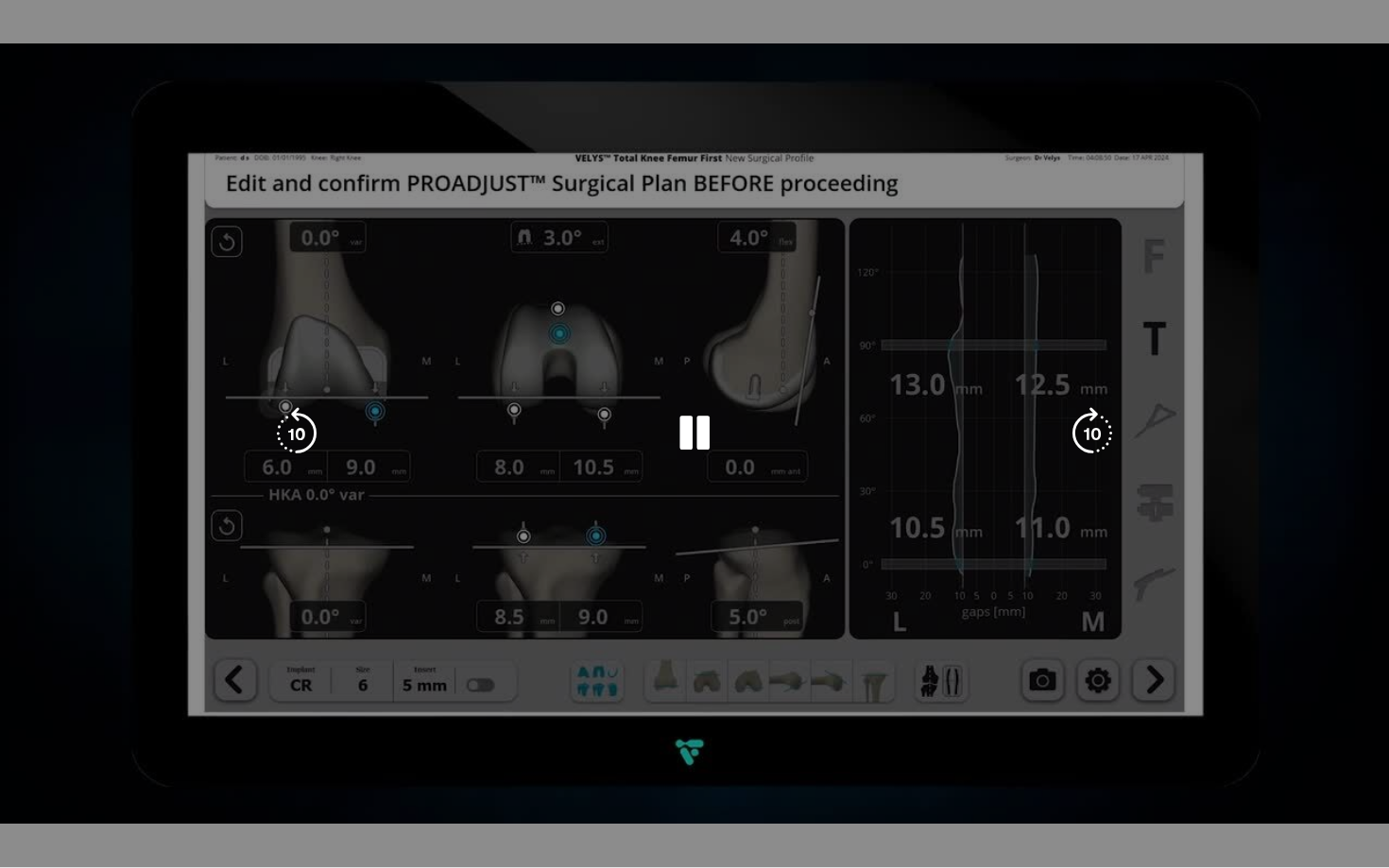 click on "10 seconds
Tap to unmute" at bounding box center (694, 434) 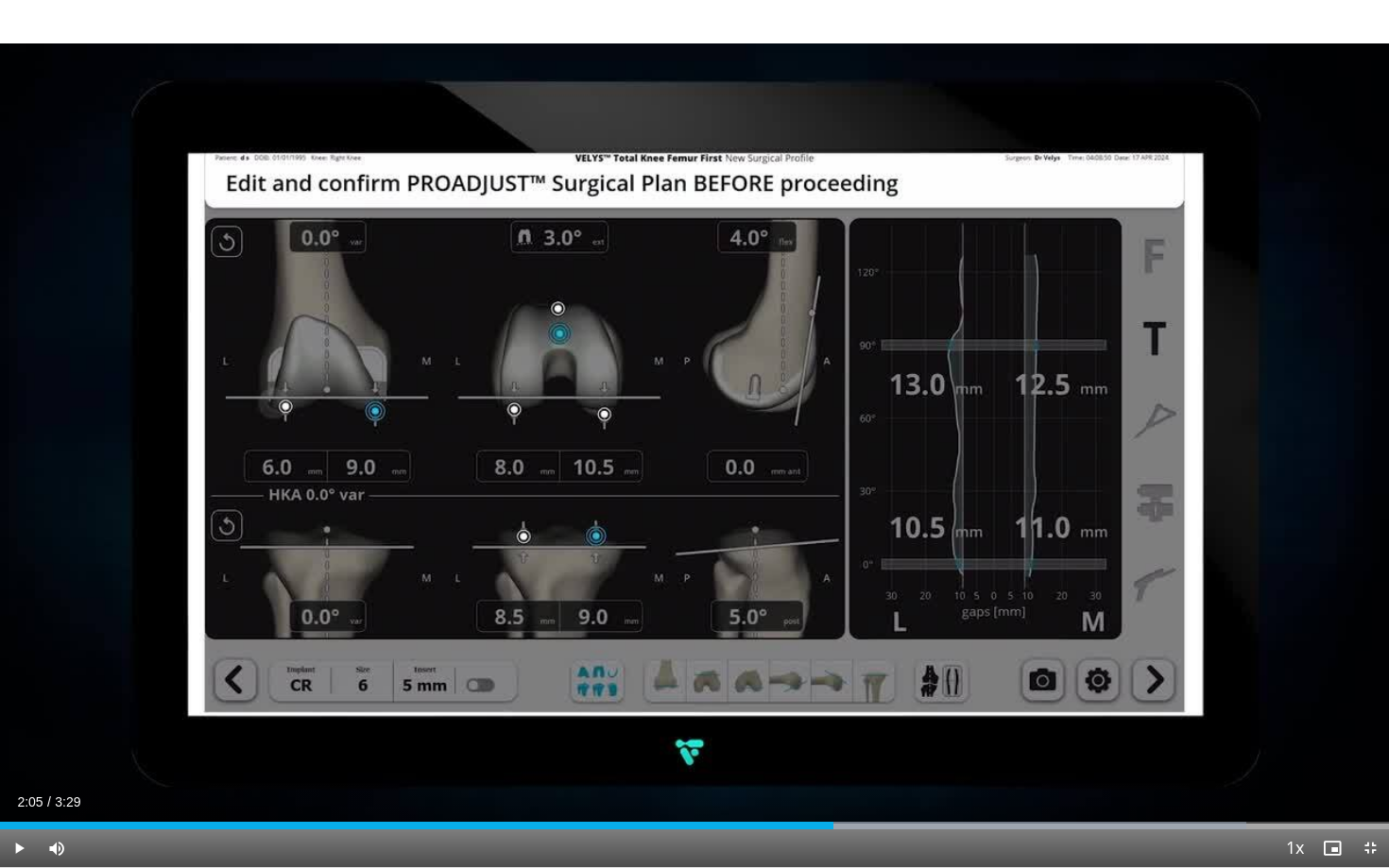 click at bounding box center [19, 848] 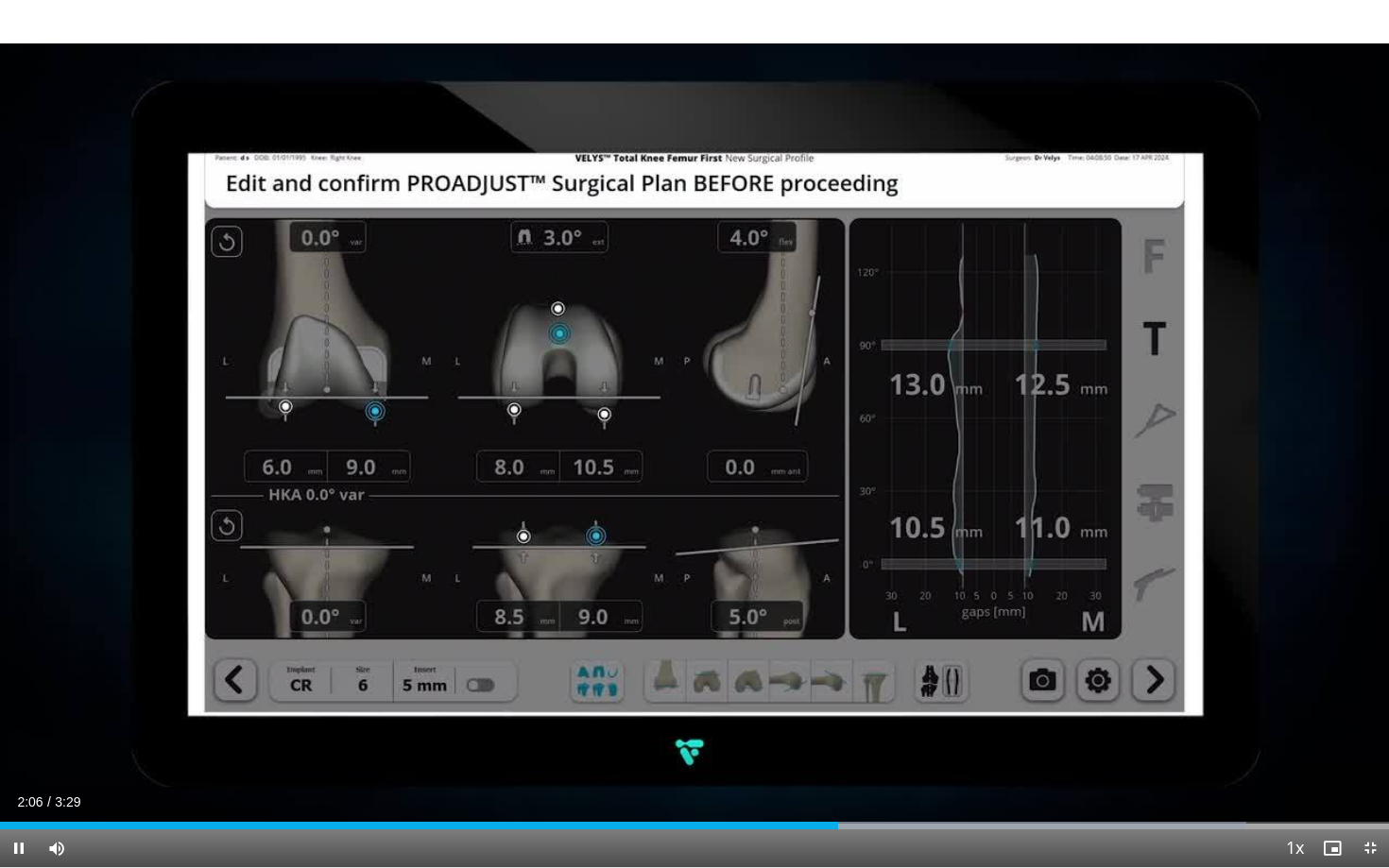 click at bounding box center (19, 848) 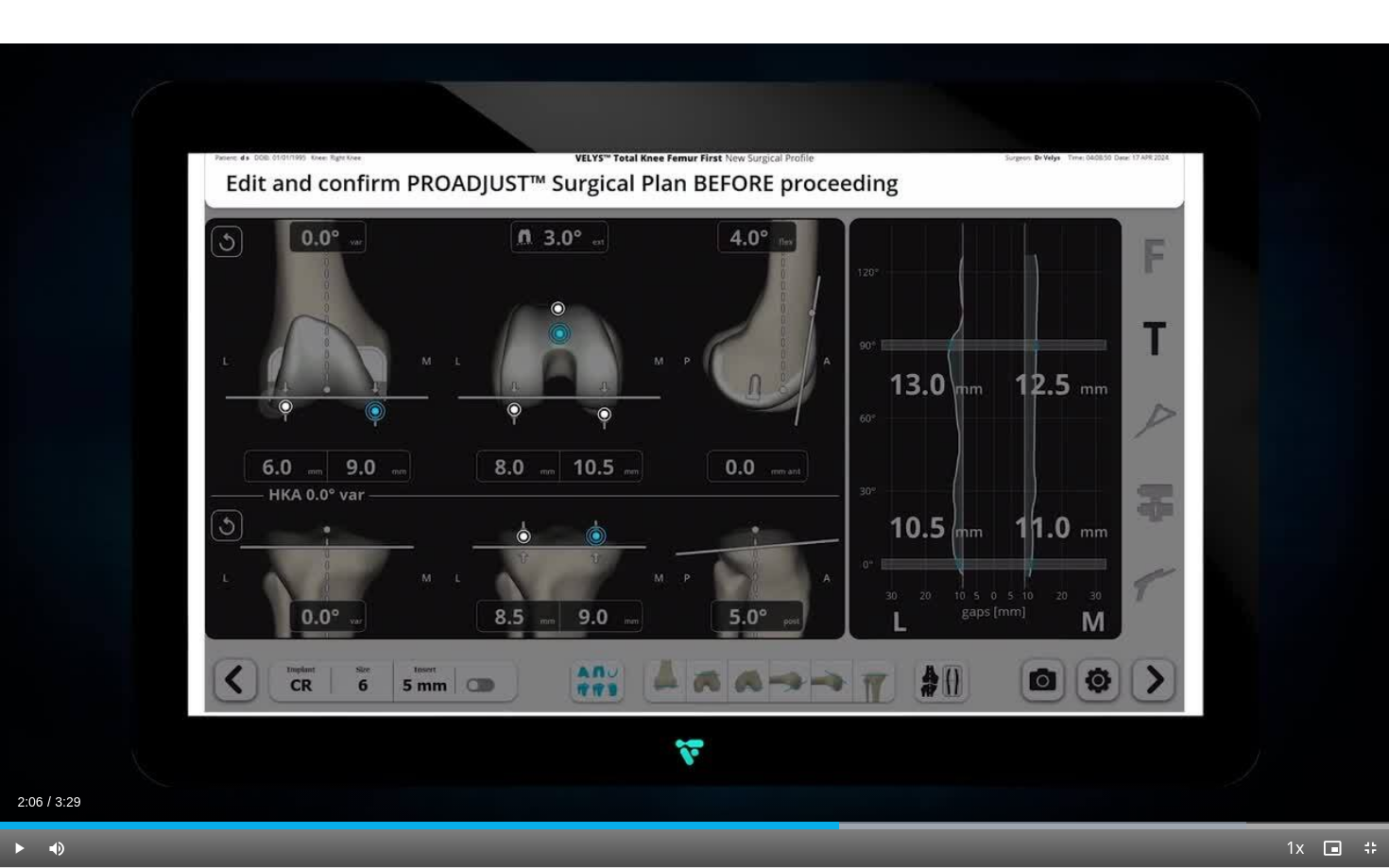 click at bounding box center (19, 848) 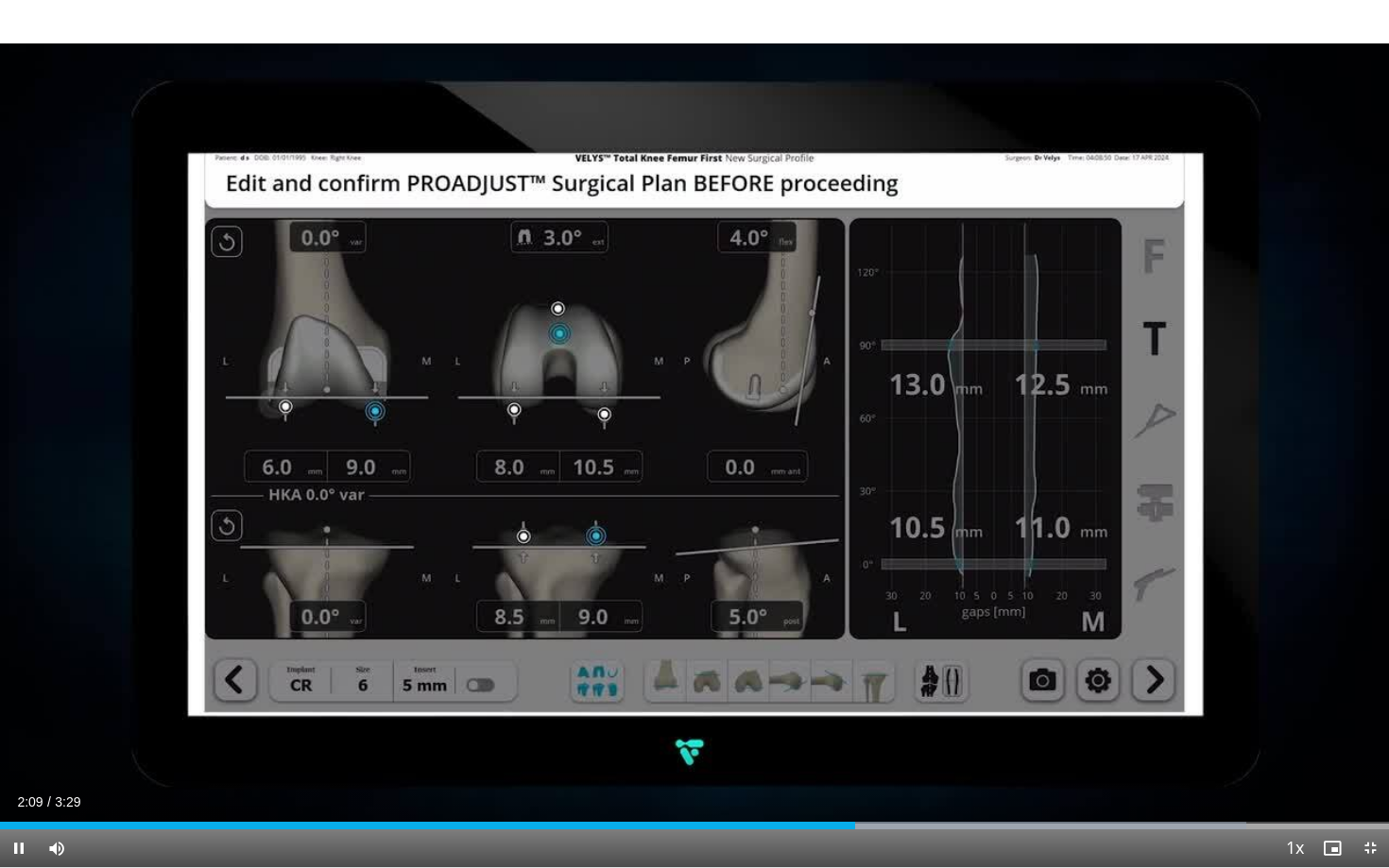 click at bounding box center [19, 848] 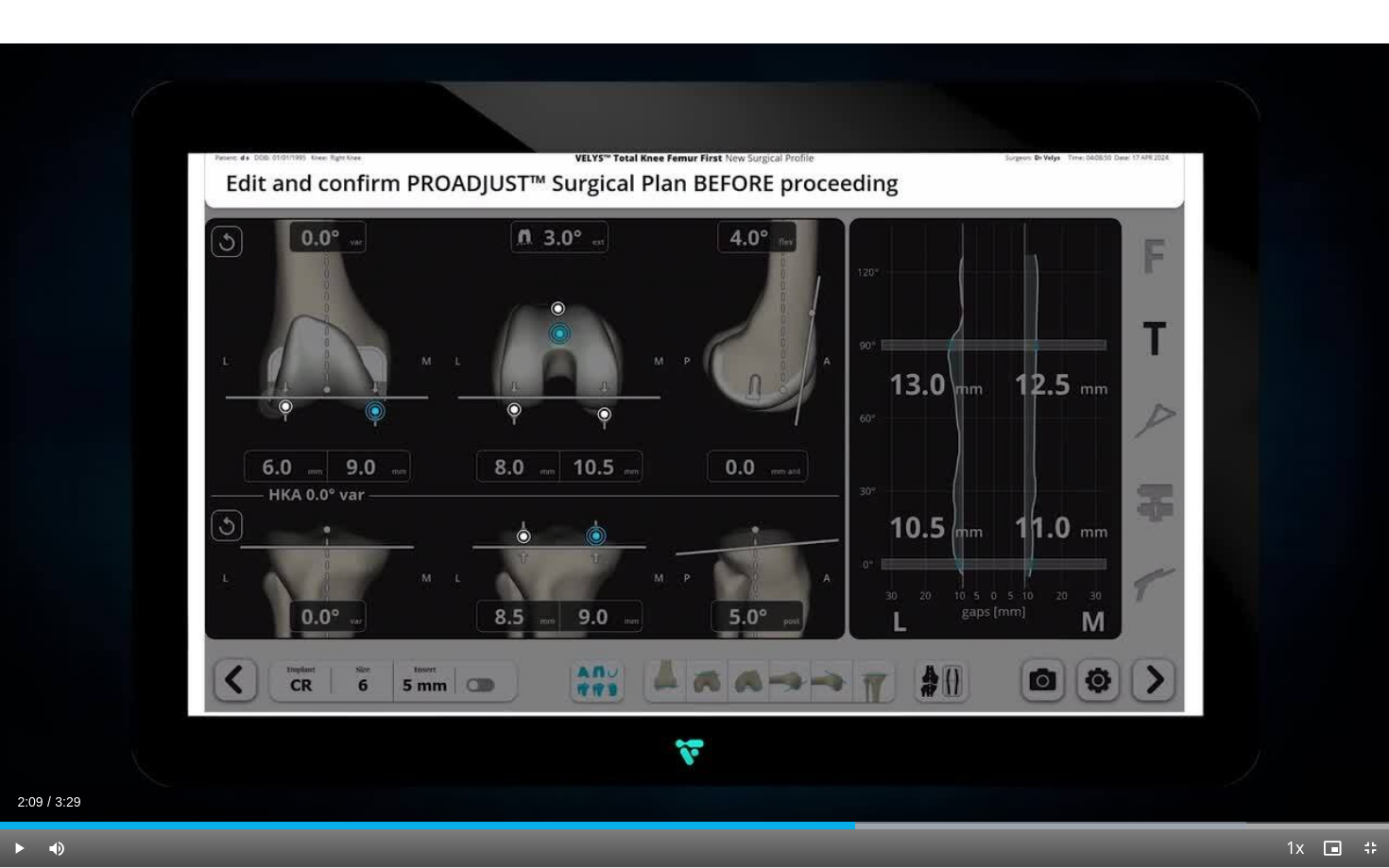 click at bounding box center [19, 848] 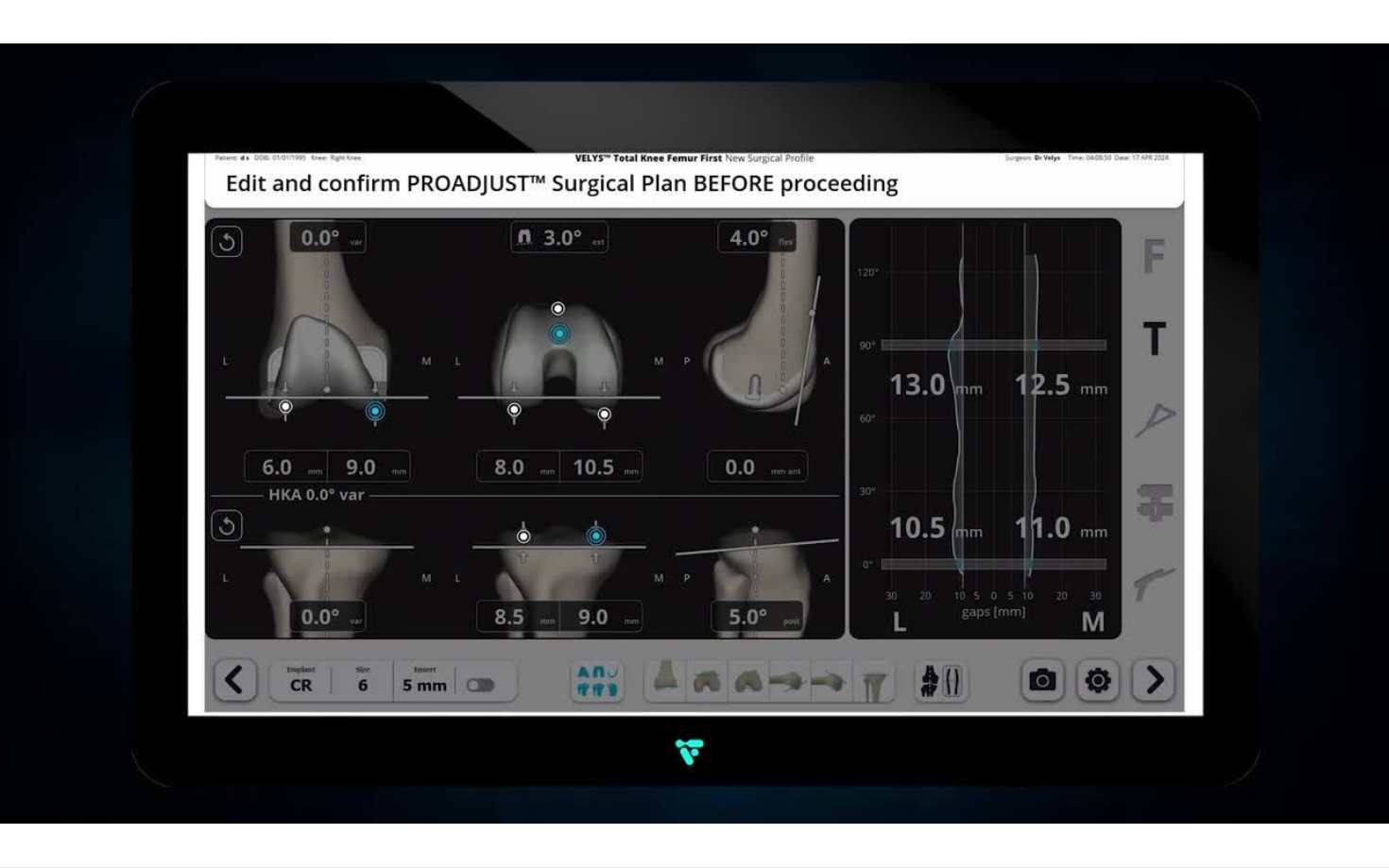 click on "10 seconds
Tap to unmute" at bounding box center [694, 434] 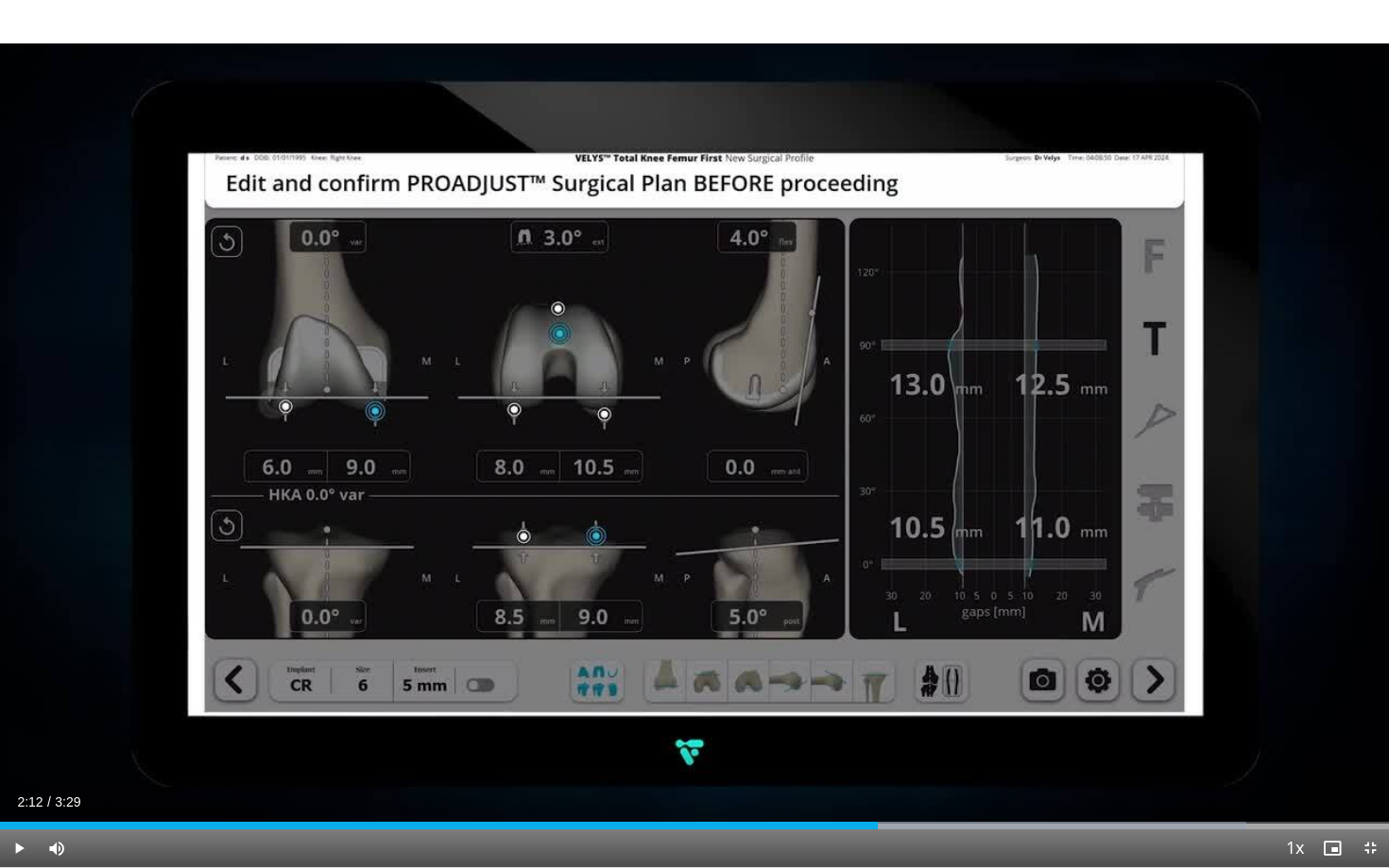 click at bounding box center (19, 848) 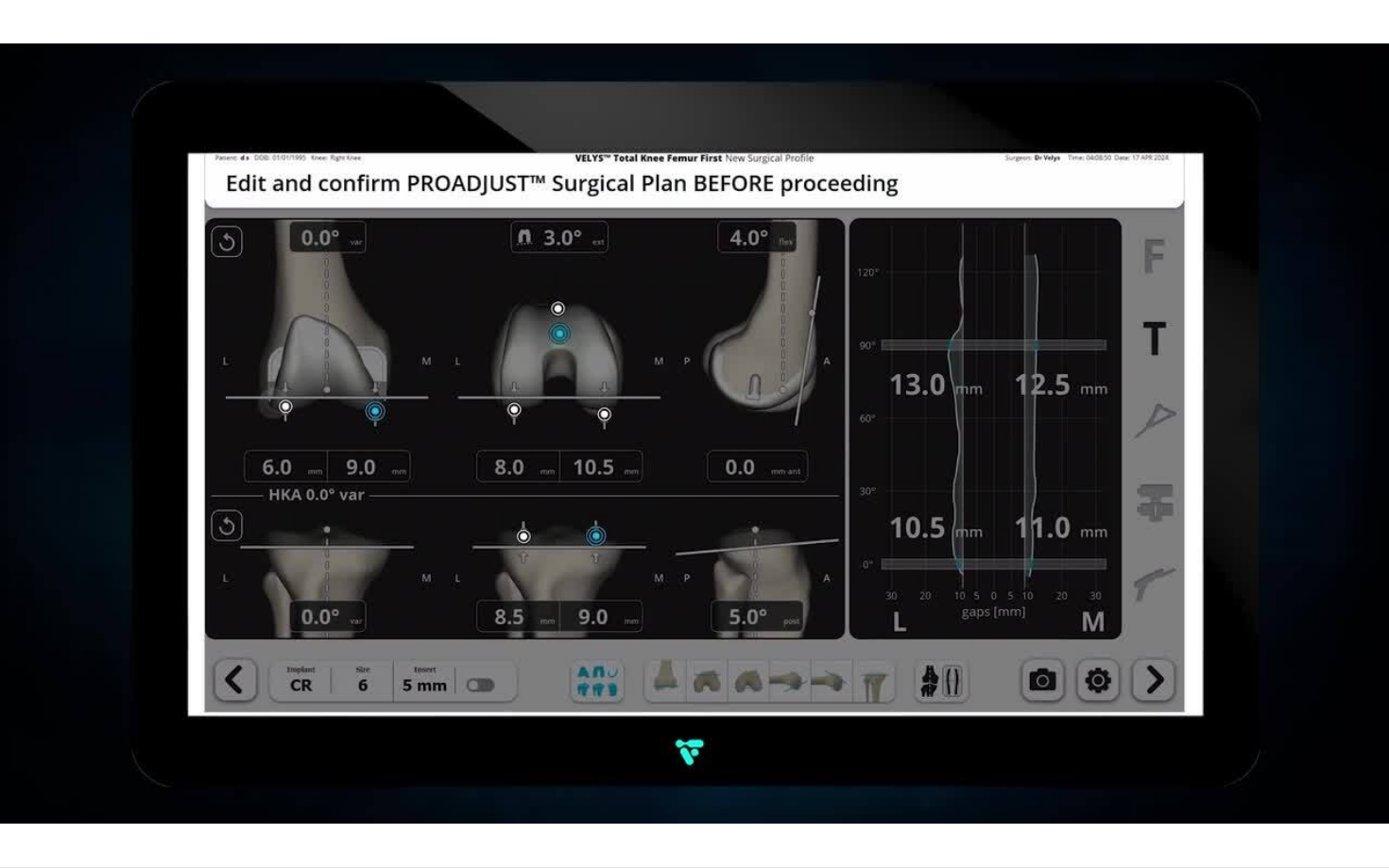 click on "10 seconds
Tap to unmute" at bounding box center [694, 434] 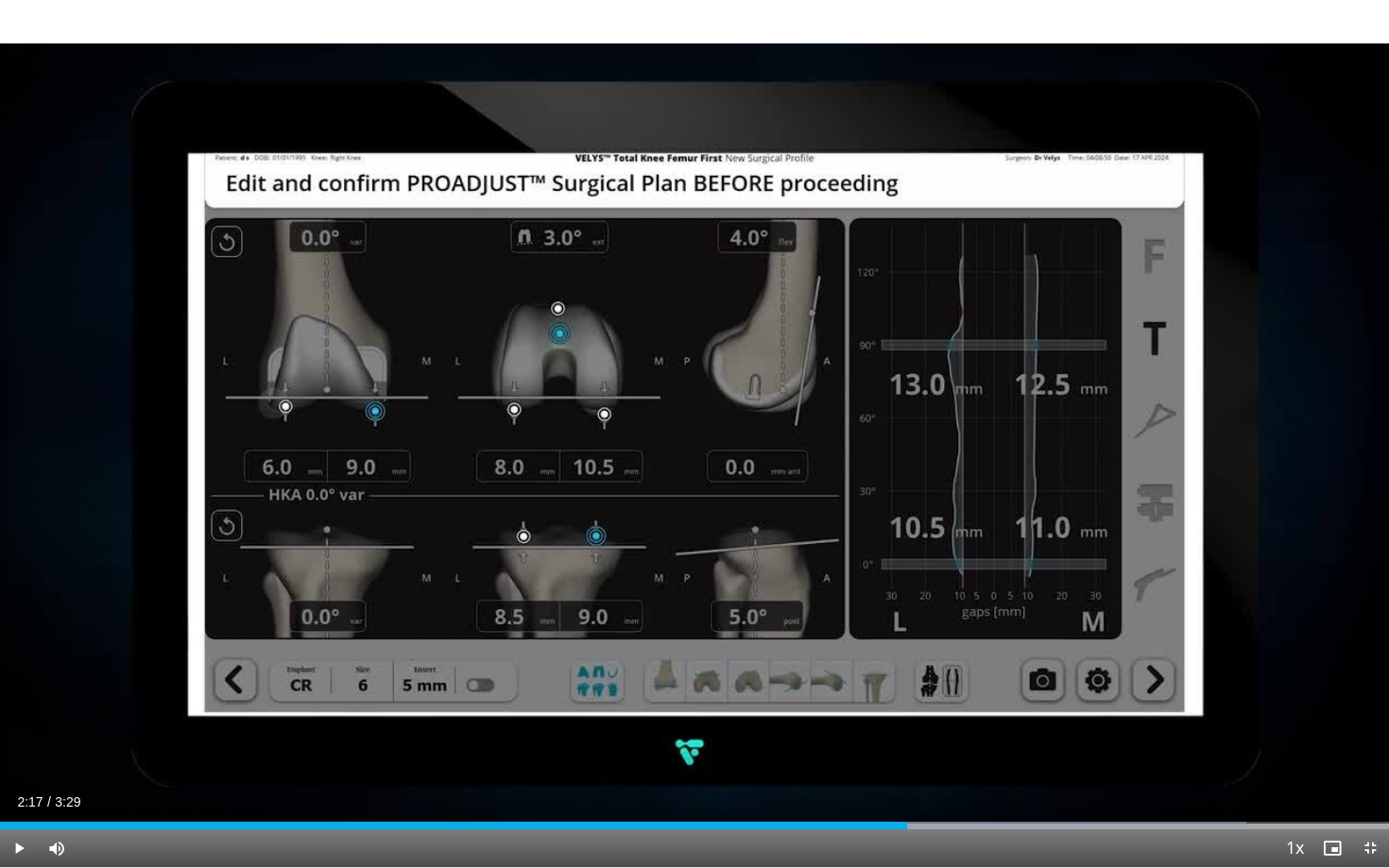 click at bounding box center (19, 848) 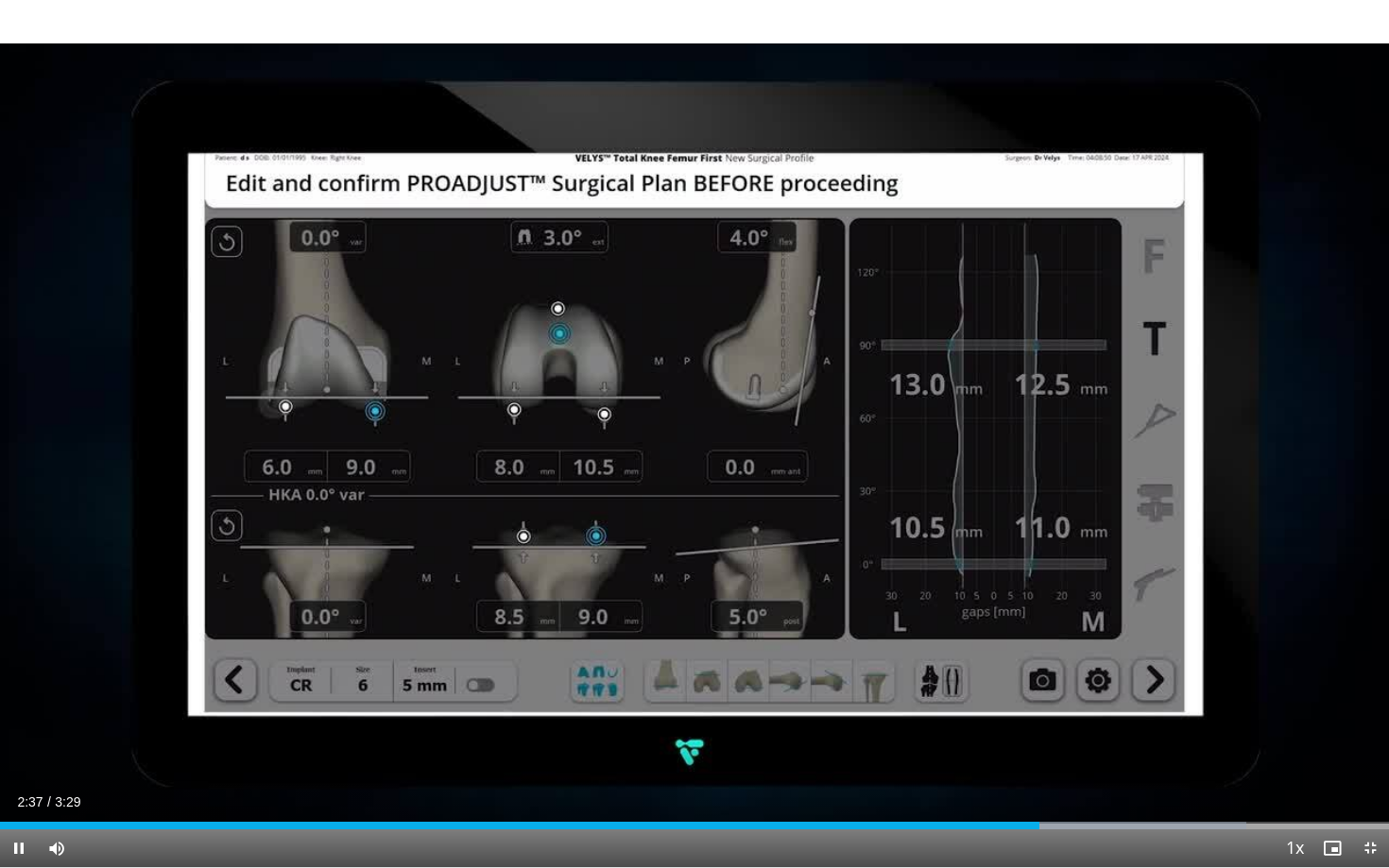 click at bounding box center (19, 848) 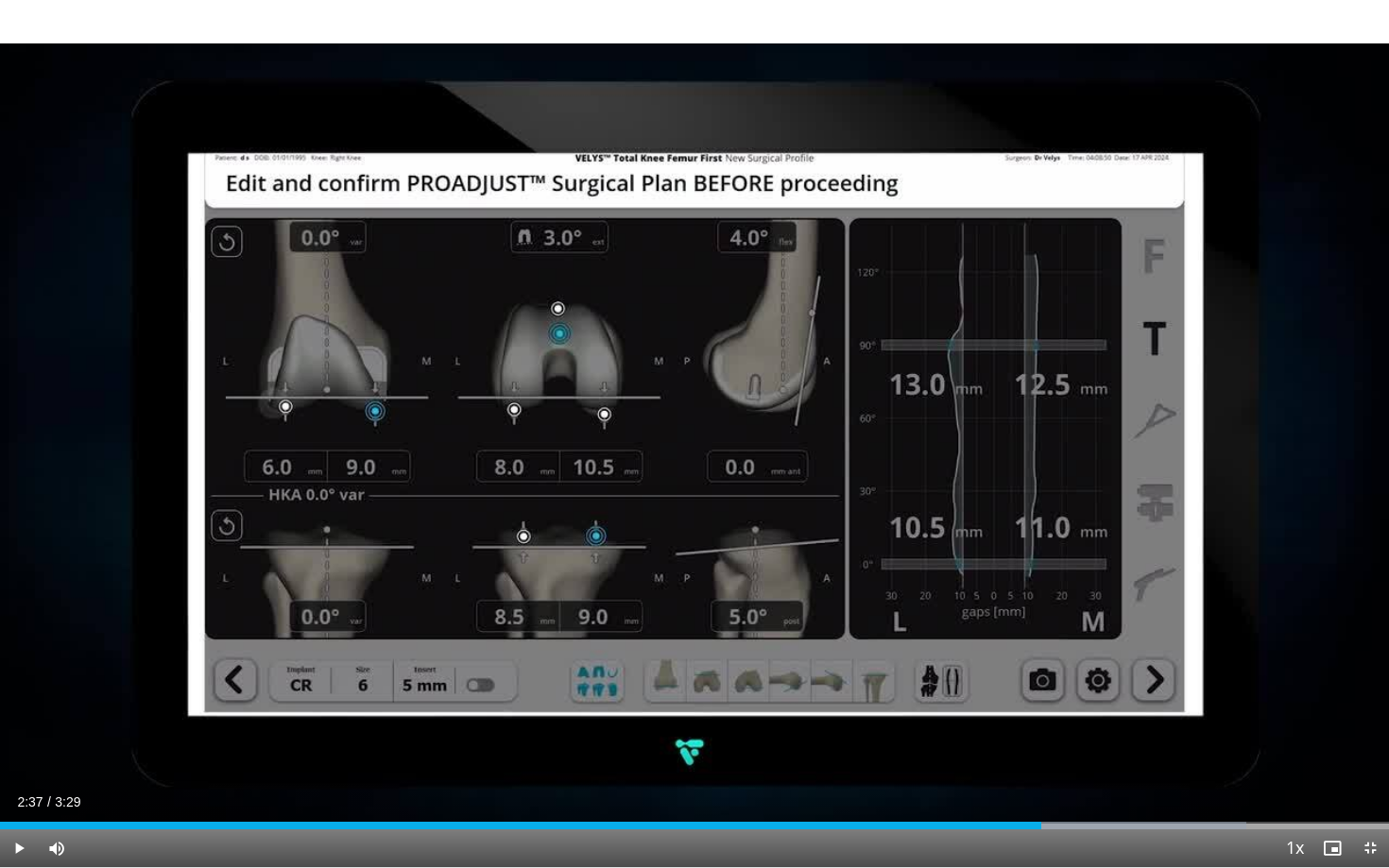 click at bounding box center (19, 848) 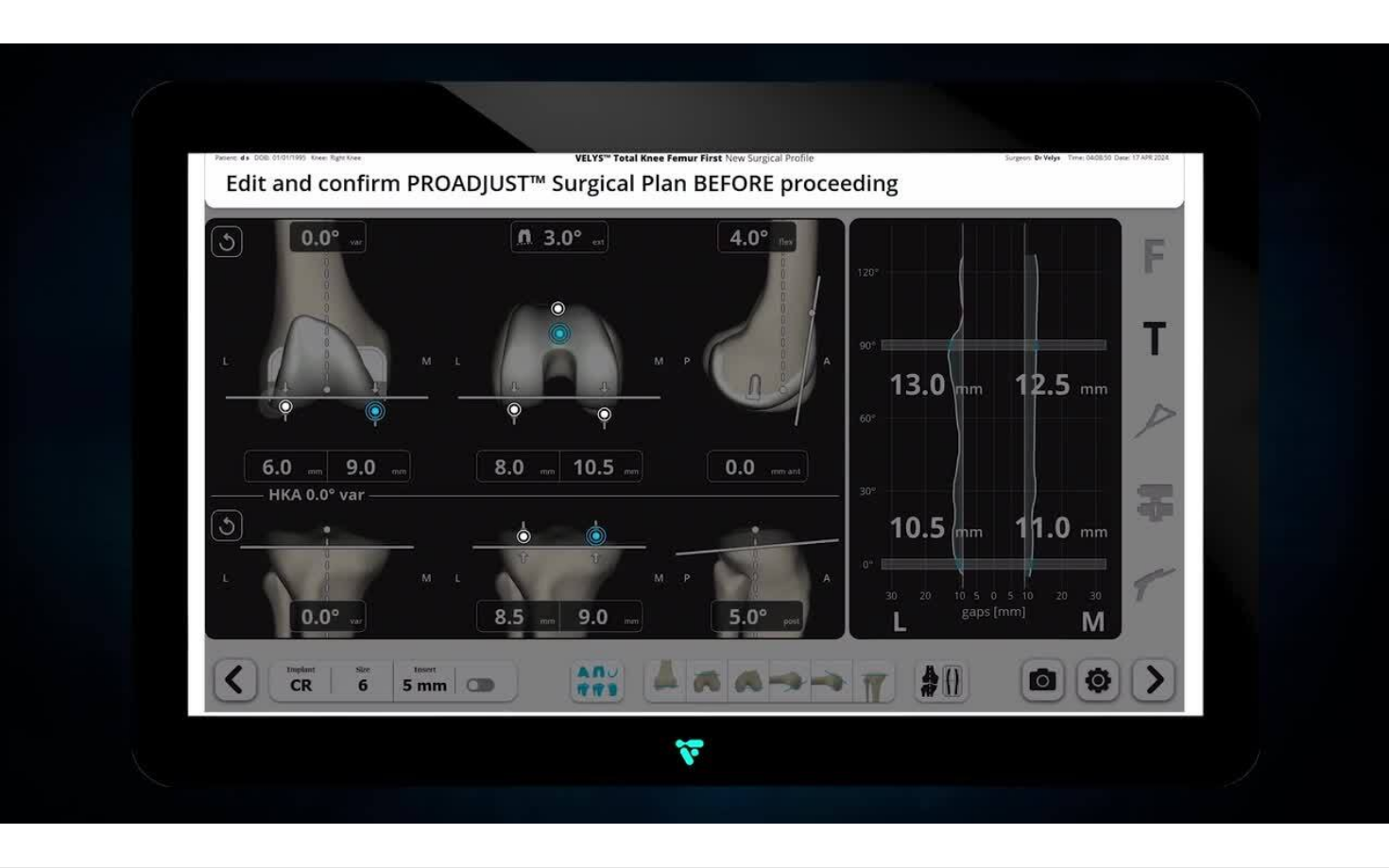 click on "10 seconds
Tap to unmute" at bounding box center (694, 434) 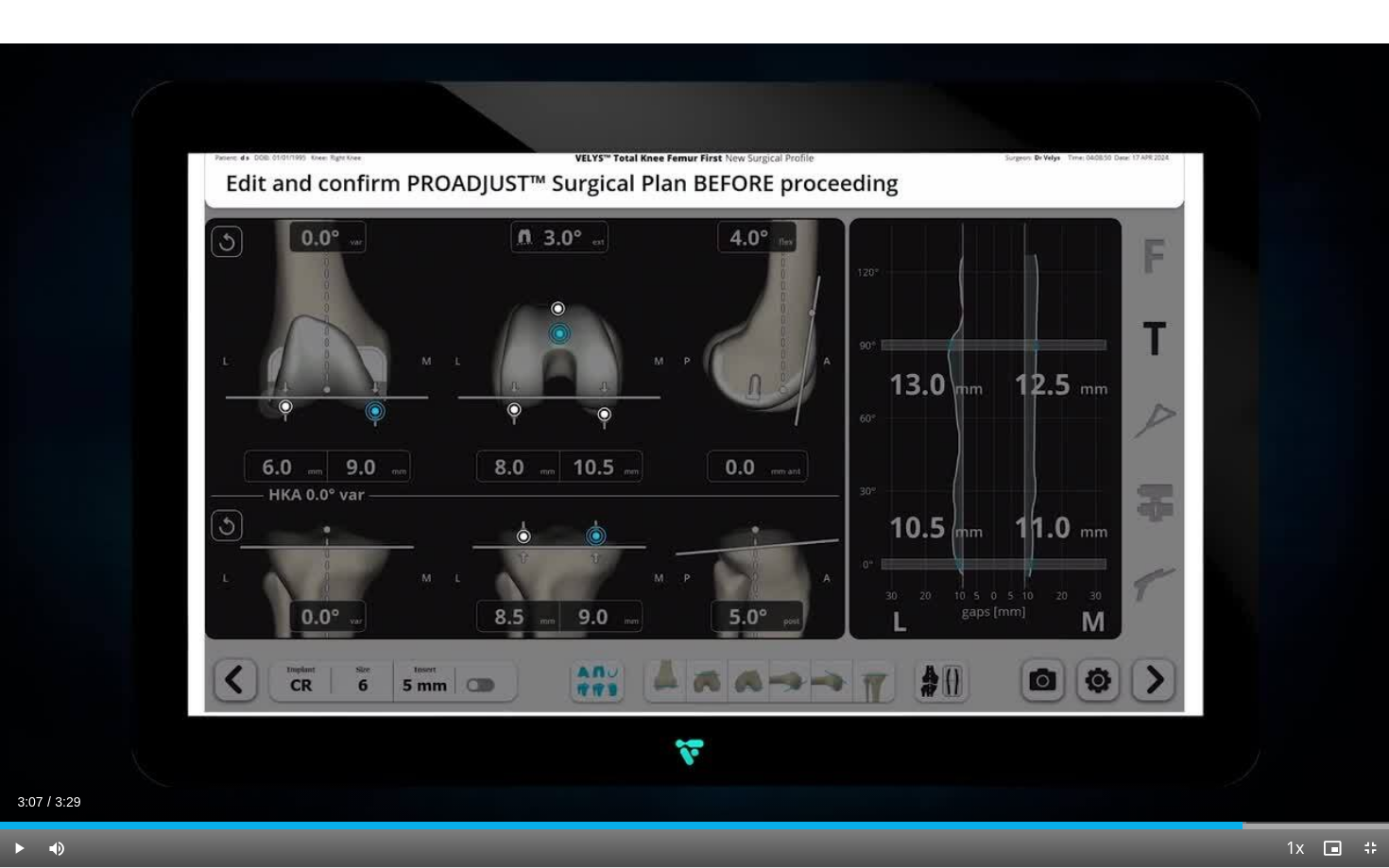 click at bounding box center [19, 848] 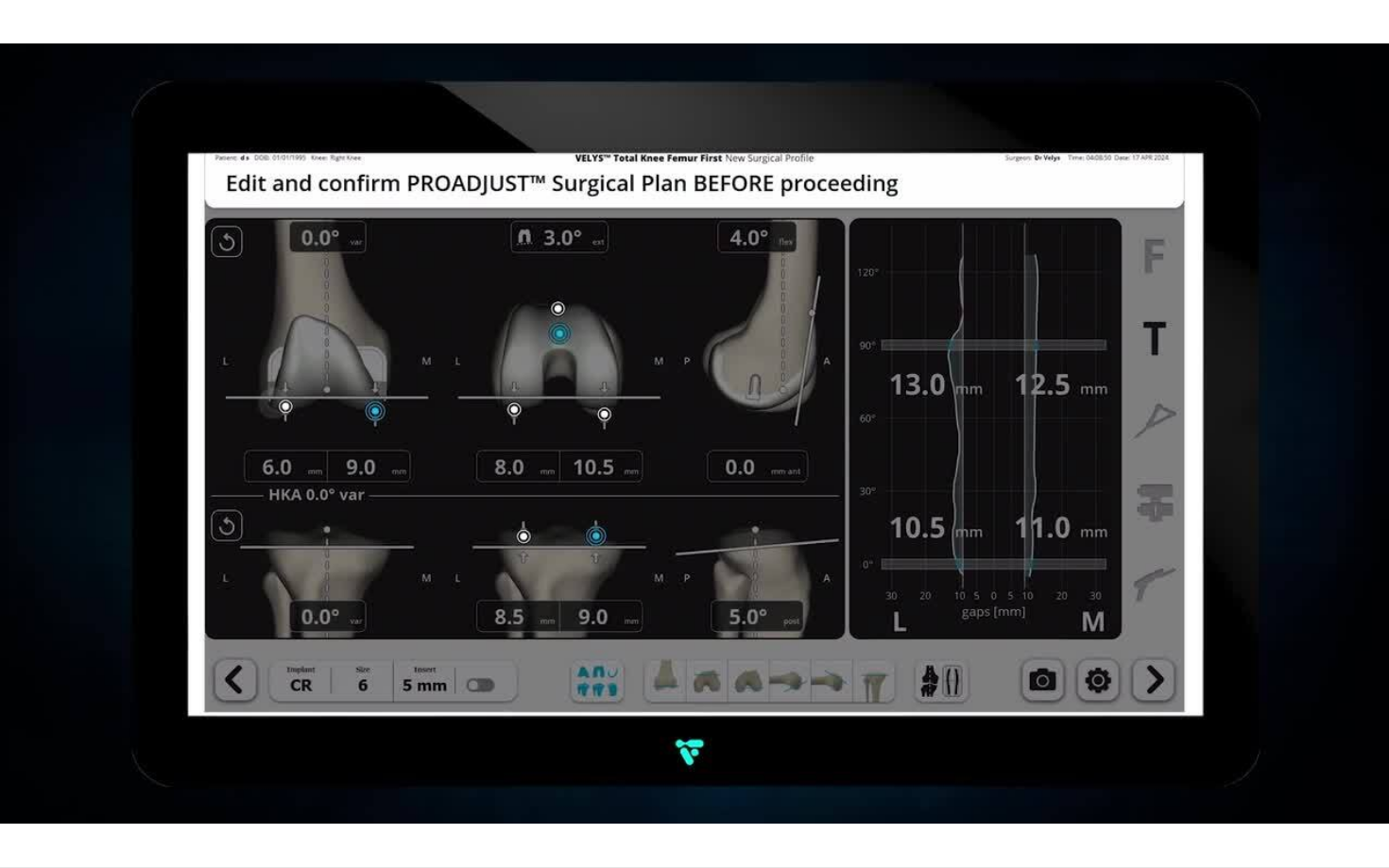 click on "10 seconds
Tap to unmute" at bounding box center (694, 434) 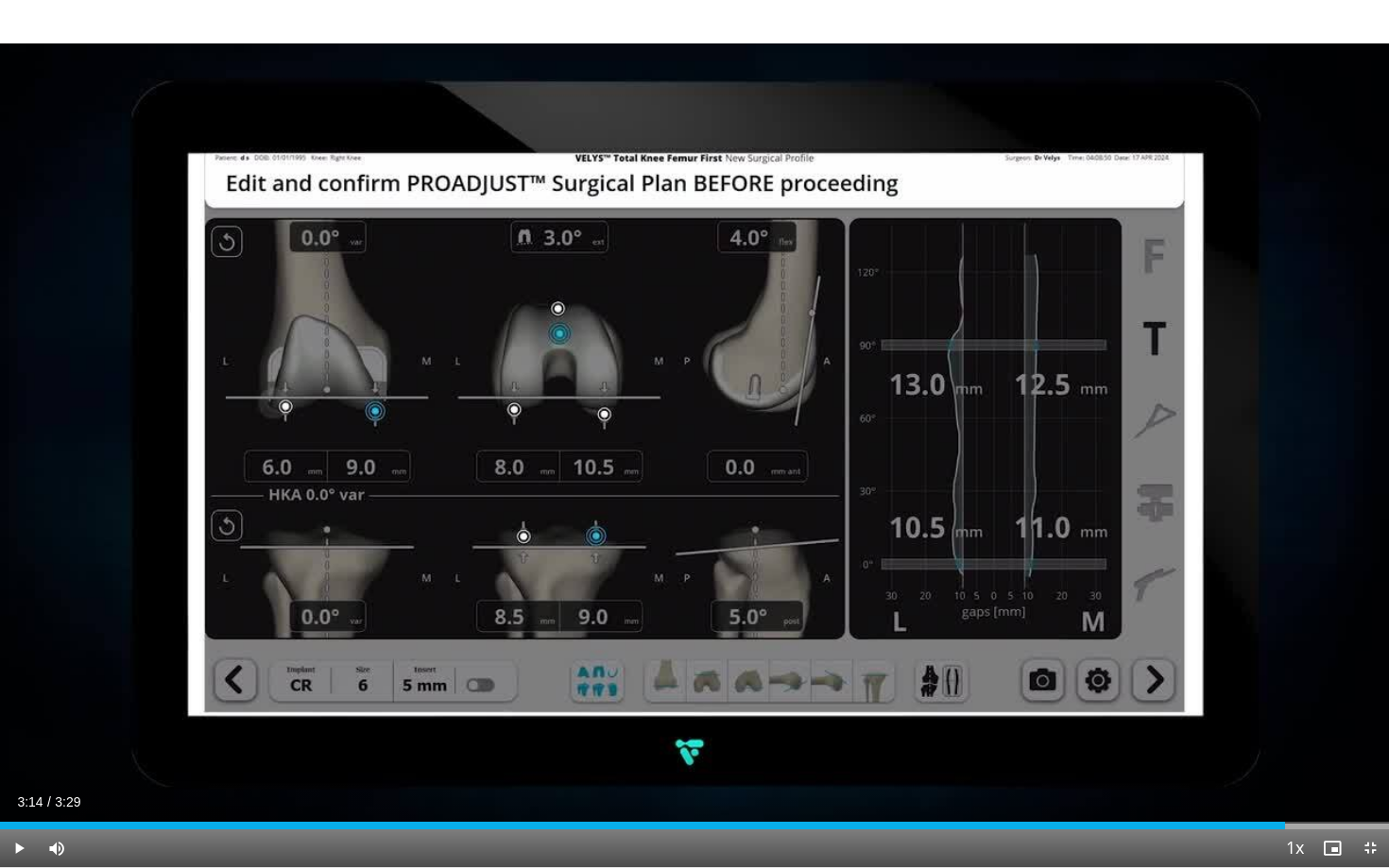 click at bounding box center [19, 848] 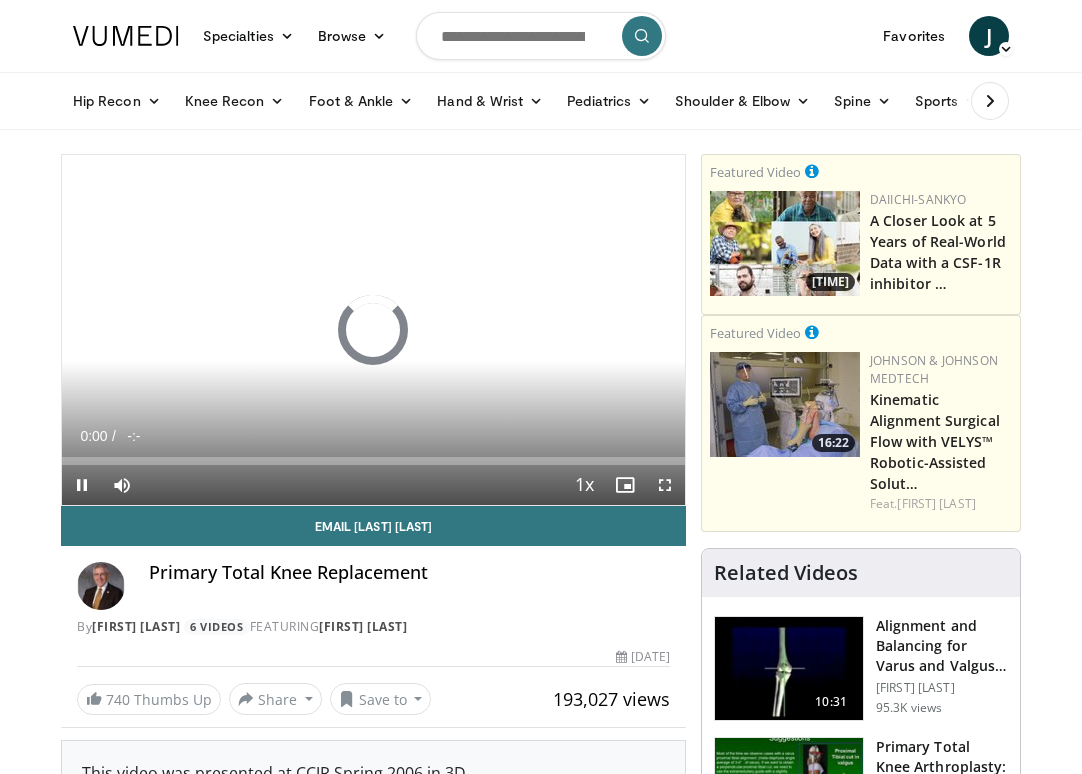 scroll, scrollTop: 0, scrollLeft: 0, axis: both 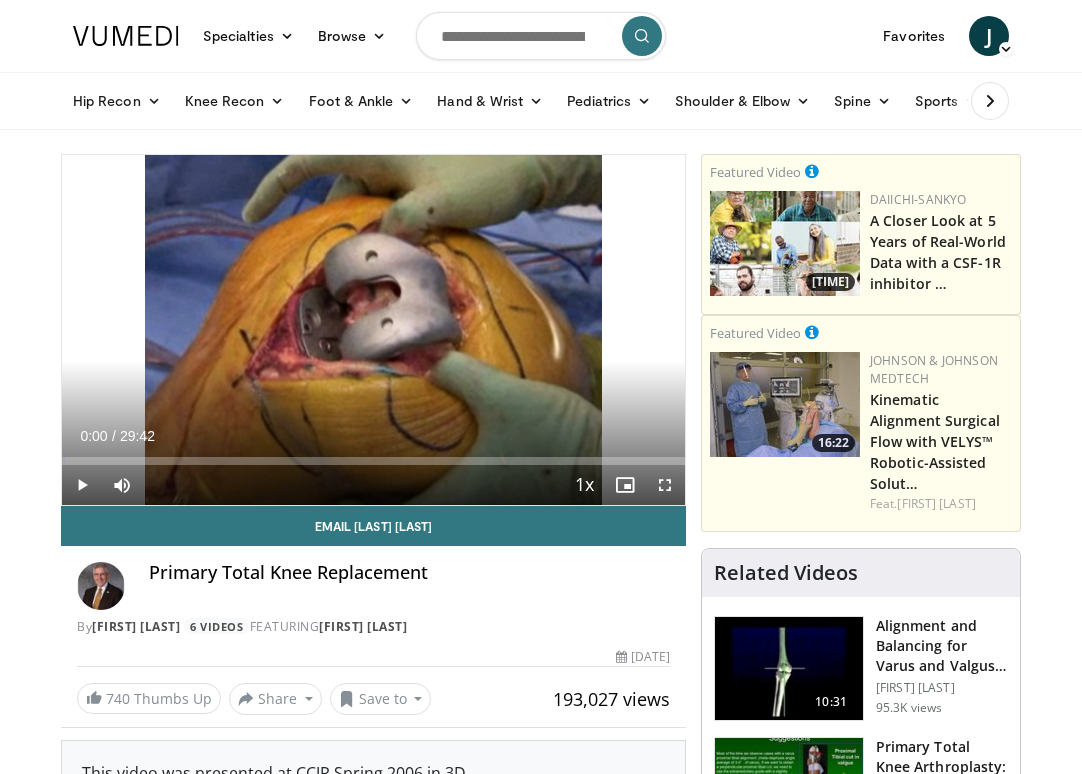 click at bounding box center (541, 36) 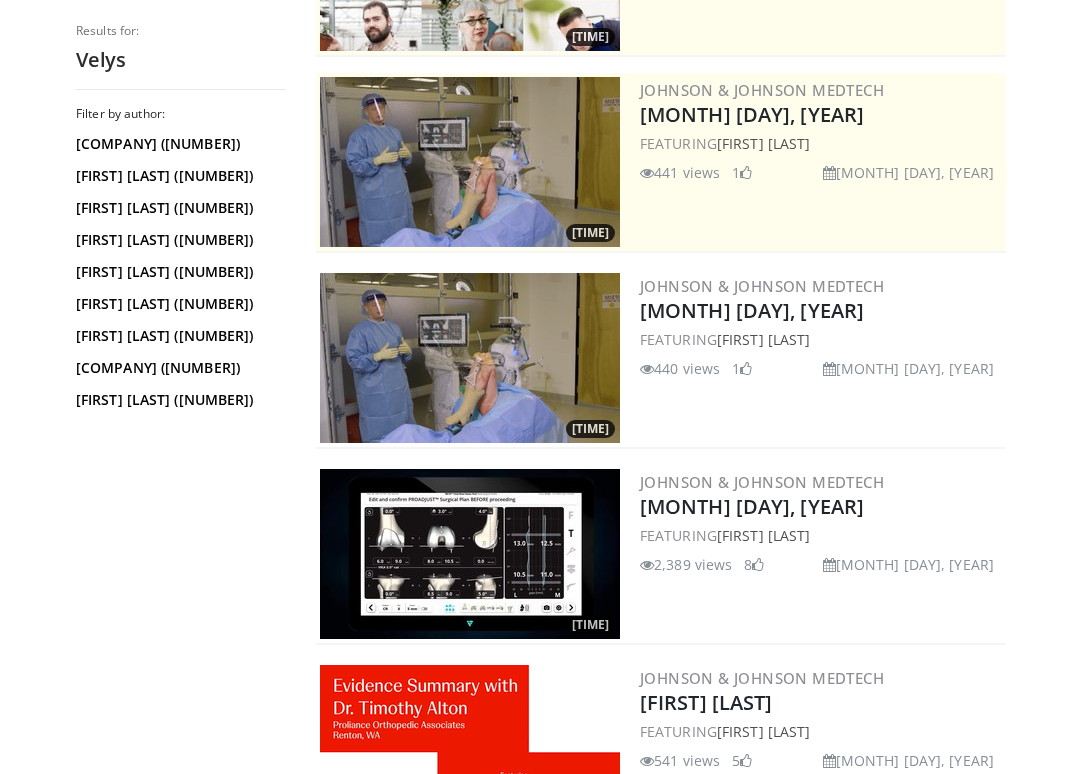scroll, scrollTop: 386, scrollLeft: 0, axis: vertical 